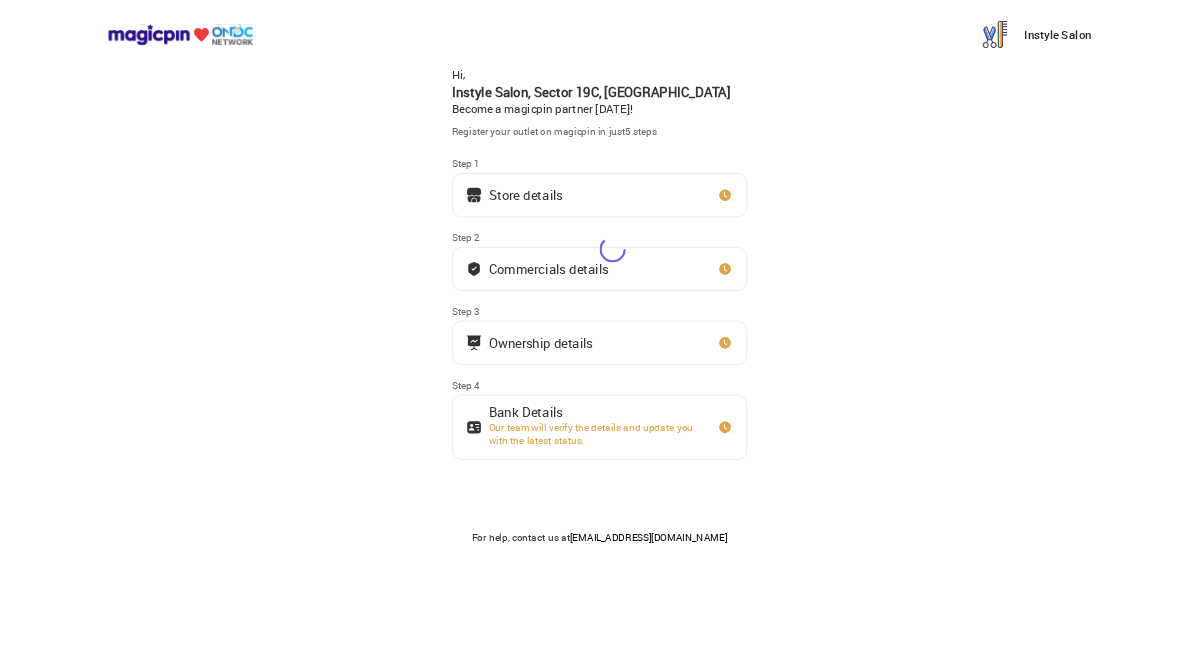scroll, scrollTop: 0, scrollLeft: 0, axis: both 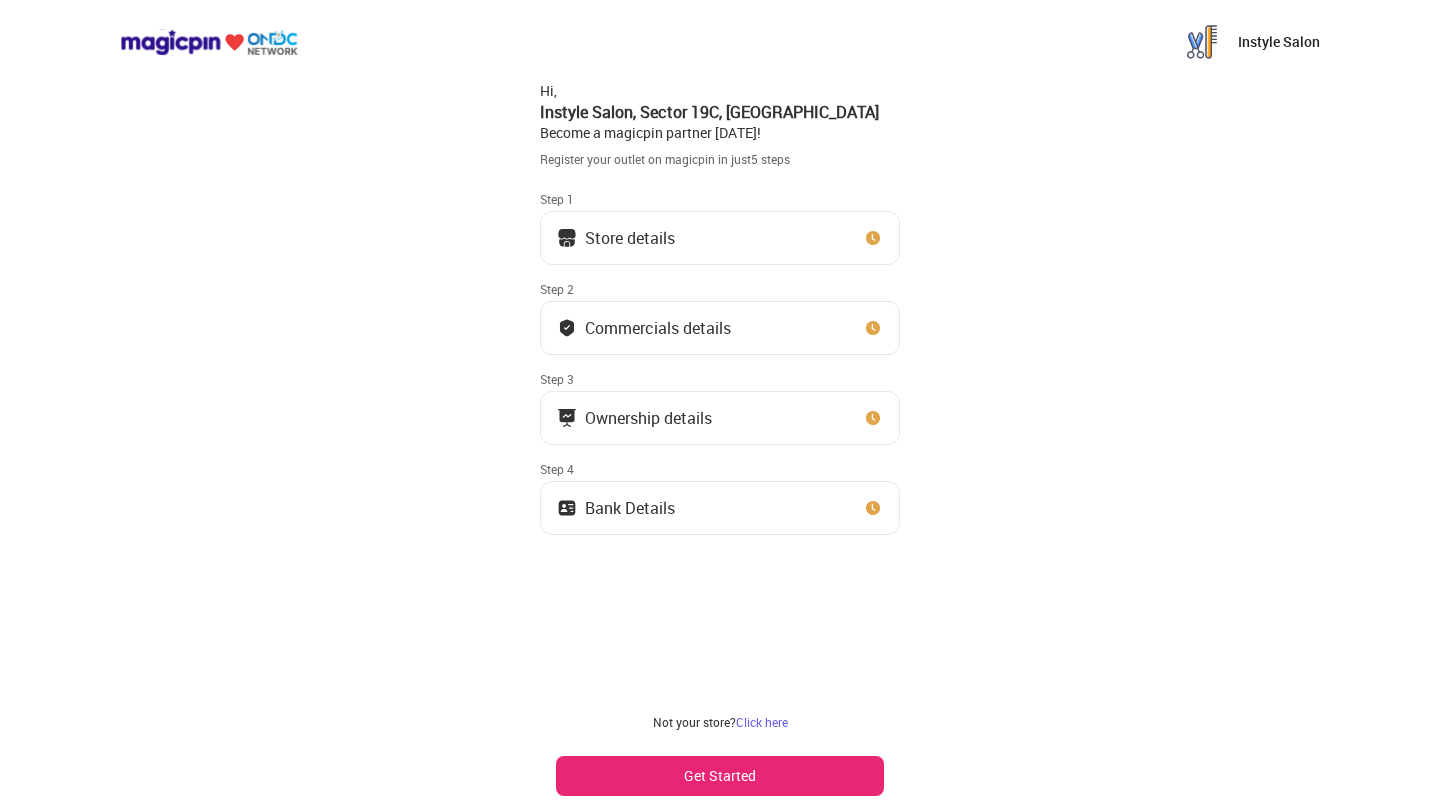 click on "Store details" at bounding box center (720, 238) 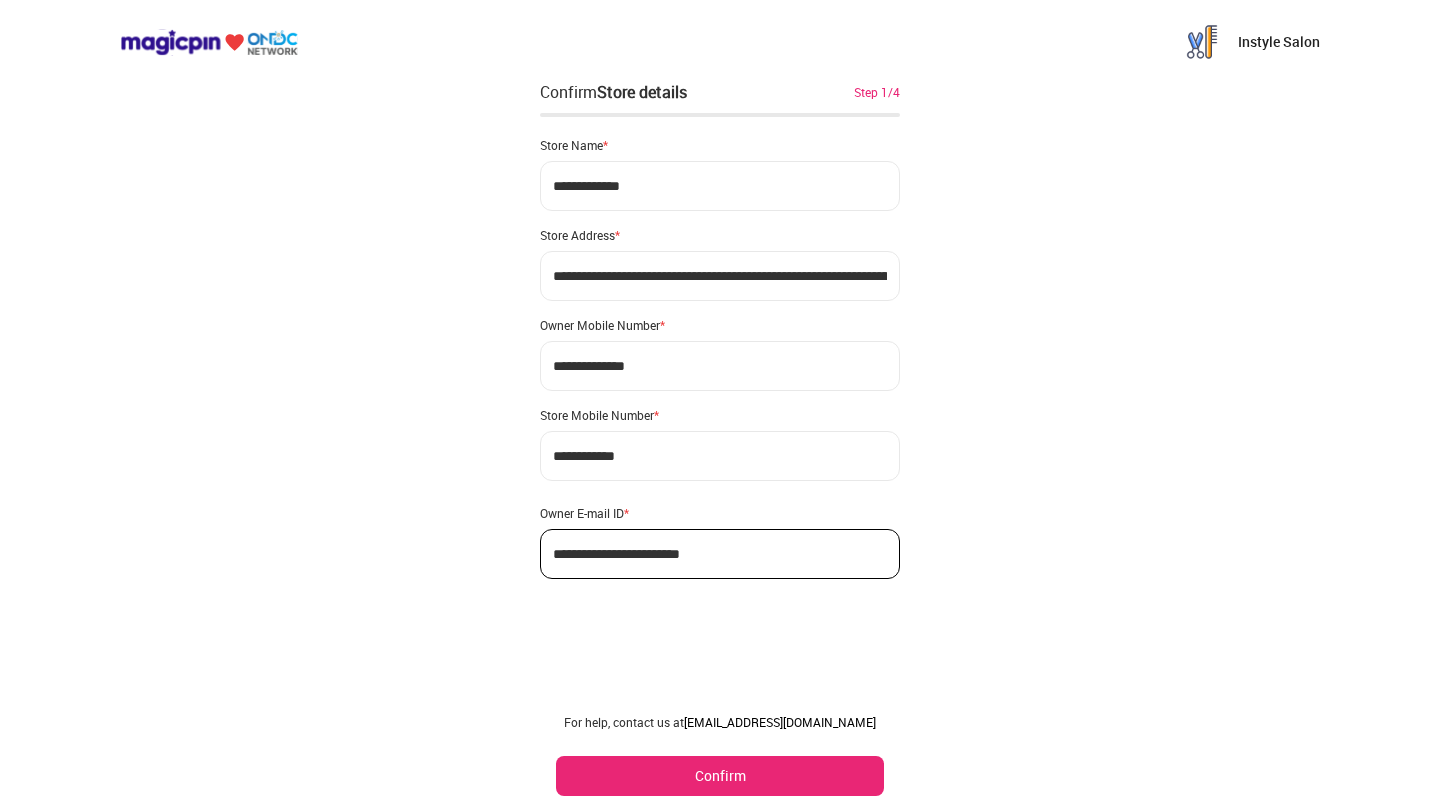 click on "Confirm" at bounding box center [720, 776] 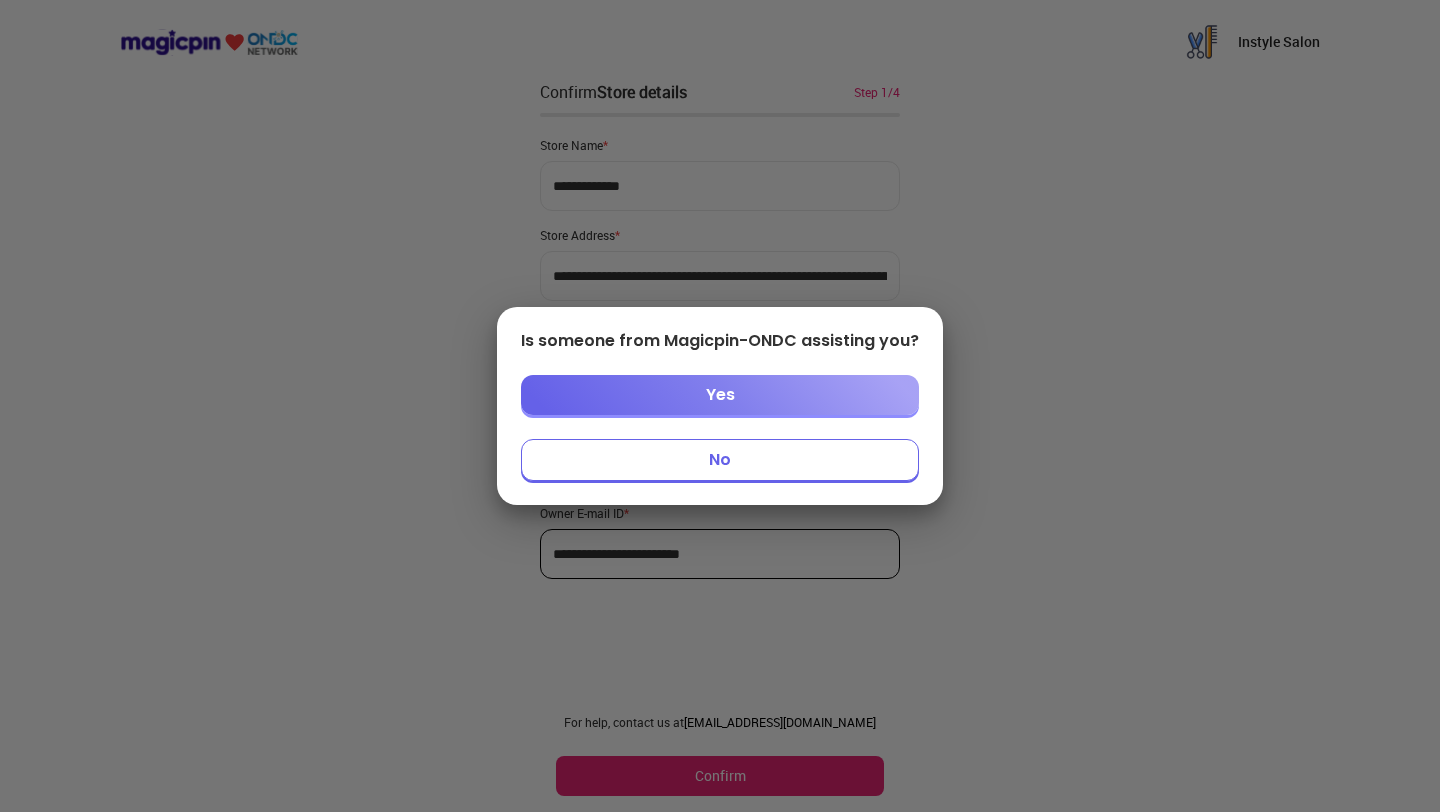 click on "No" at bounding box center (720, 460) 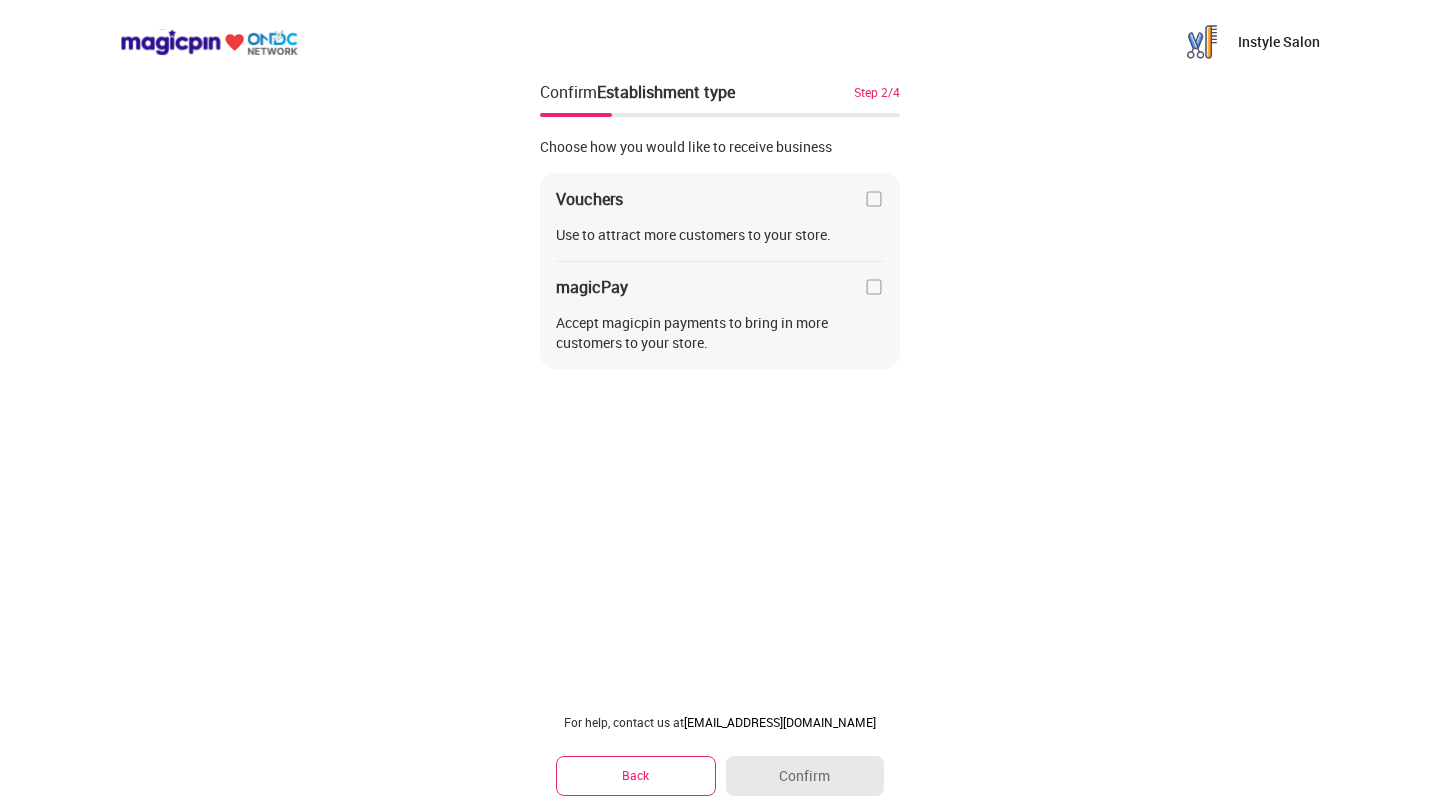click at bounding box center (874, 199) 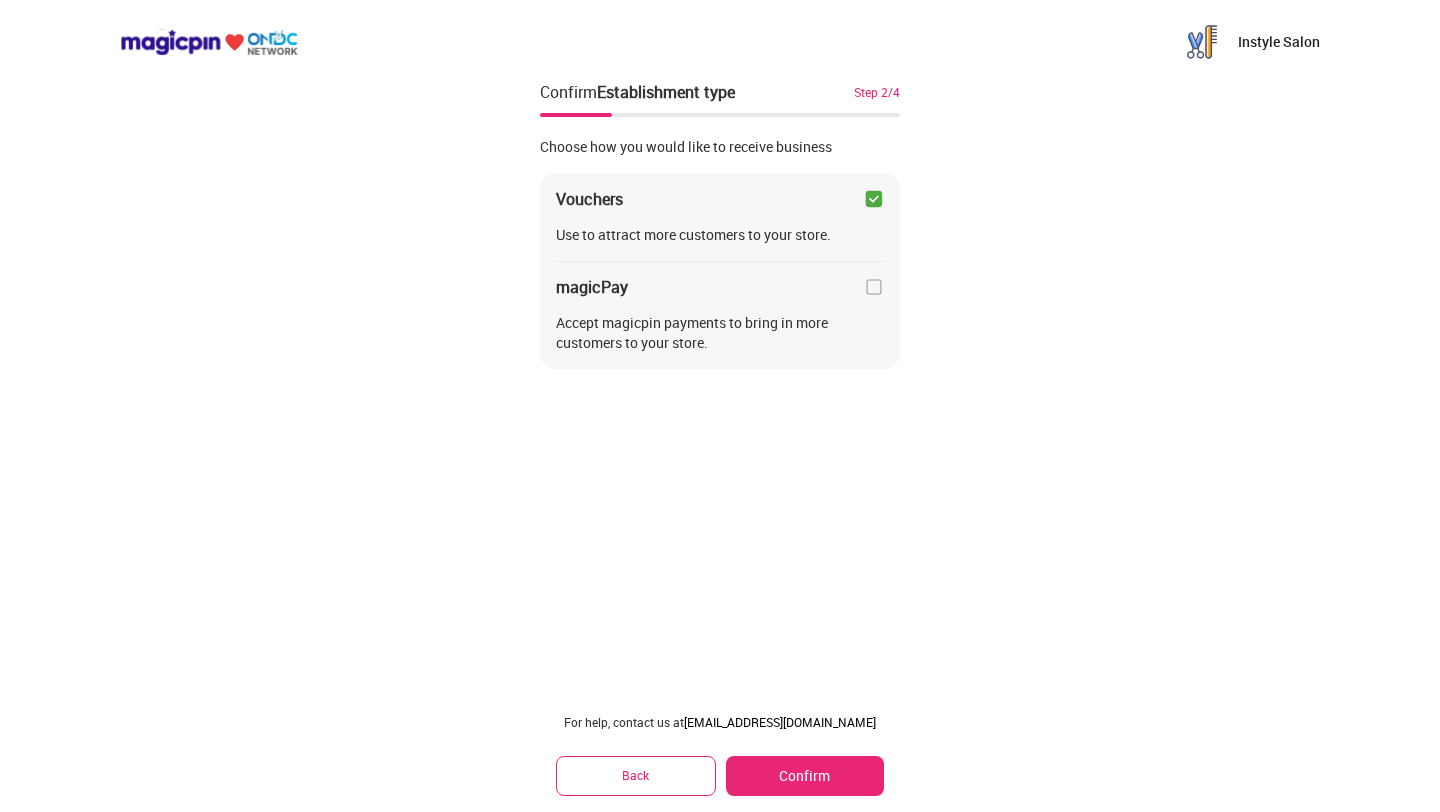 click at bounding box center [874, 199] 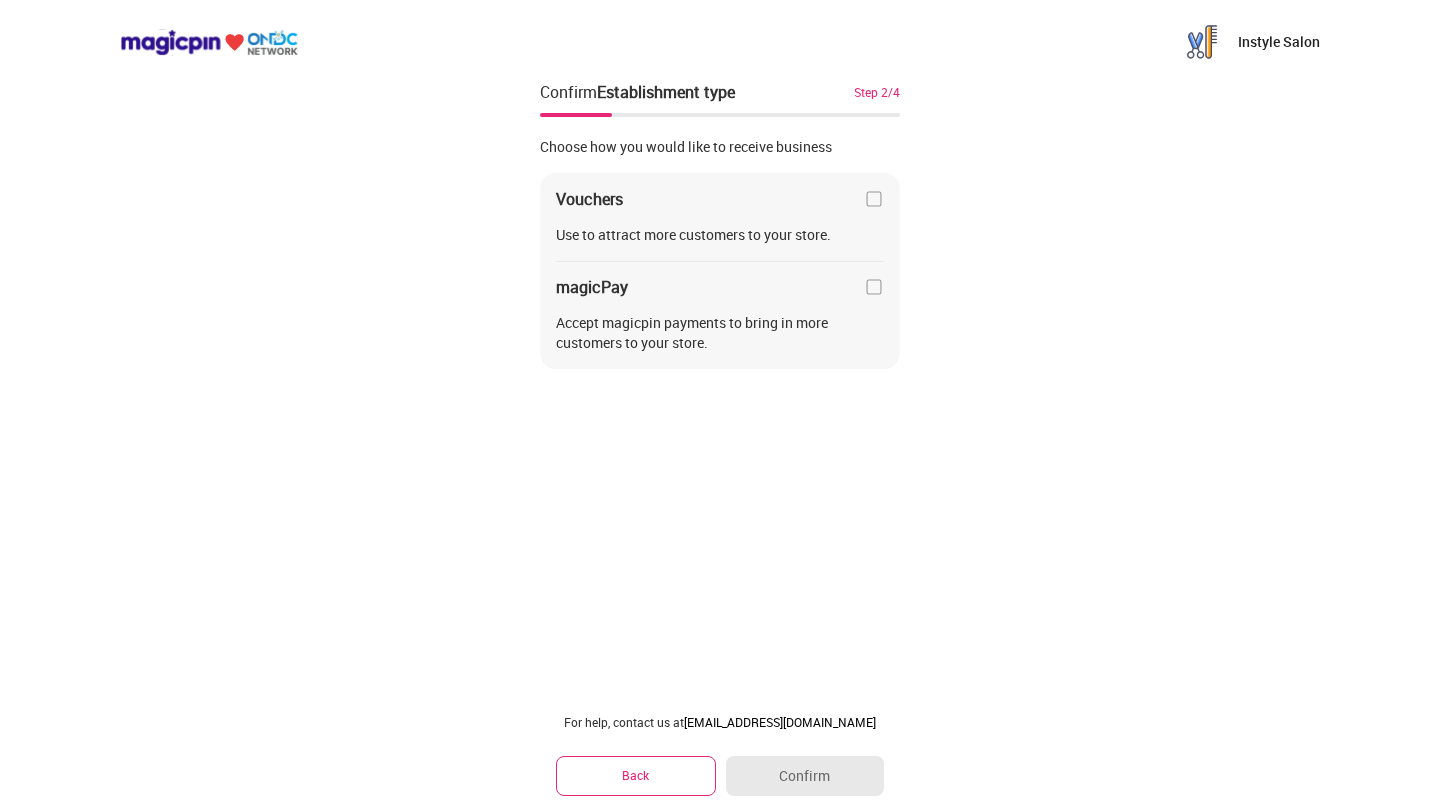 click at bounding box center [874, 199] 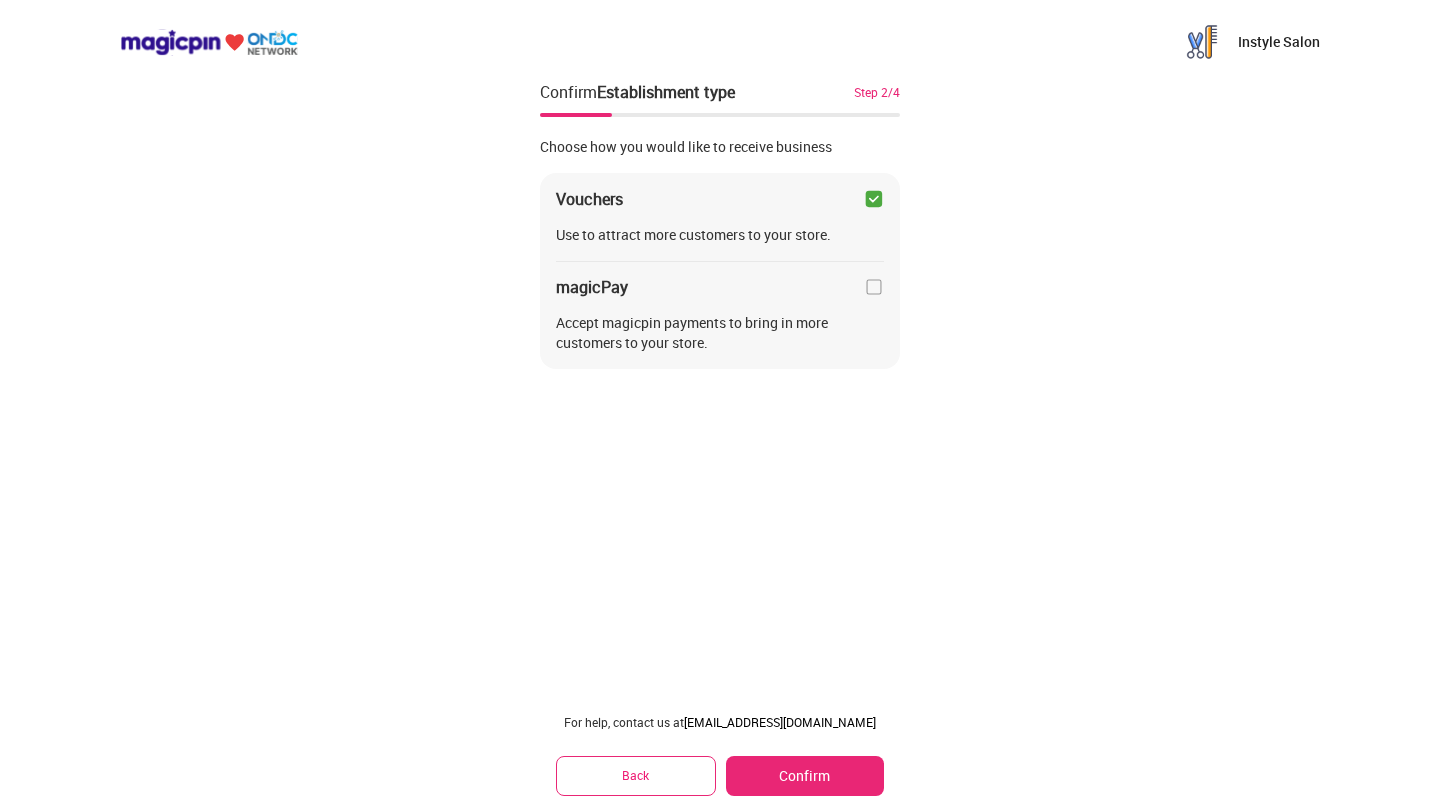 click at bounding box center [874, 287] 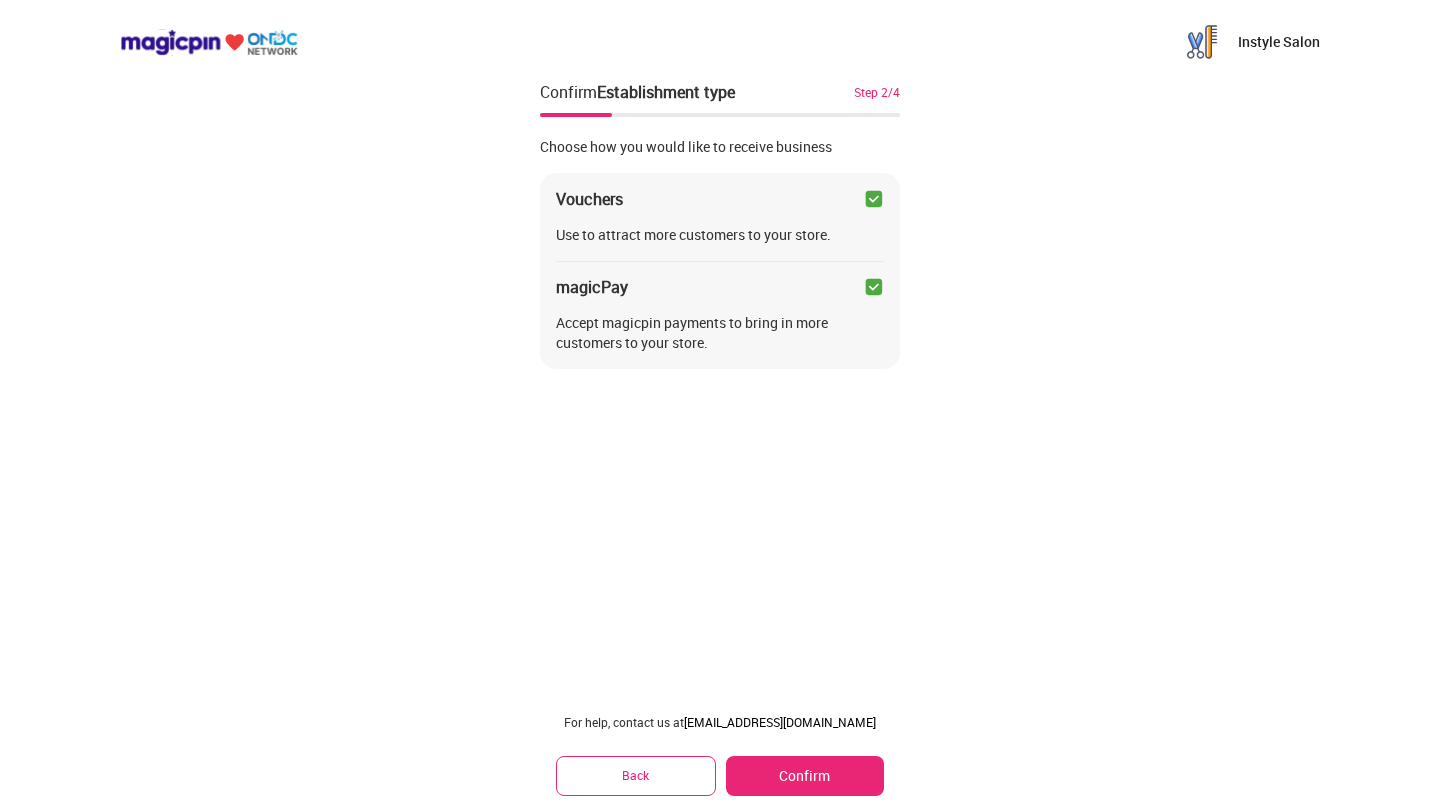 click on "Confirm" at bounding box center [805, 776] 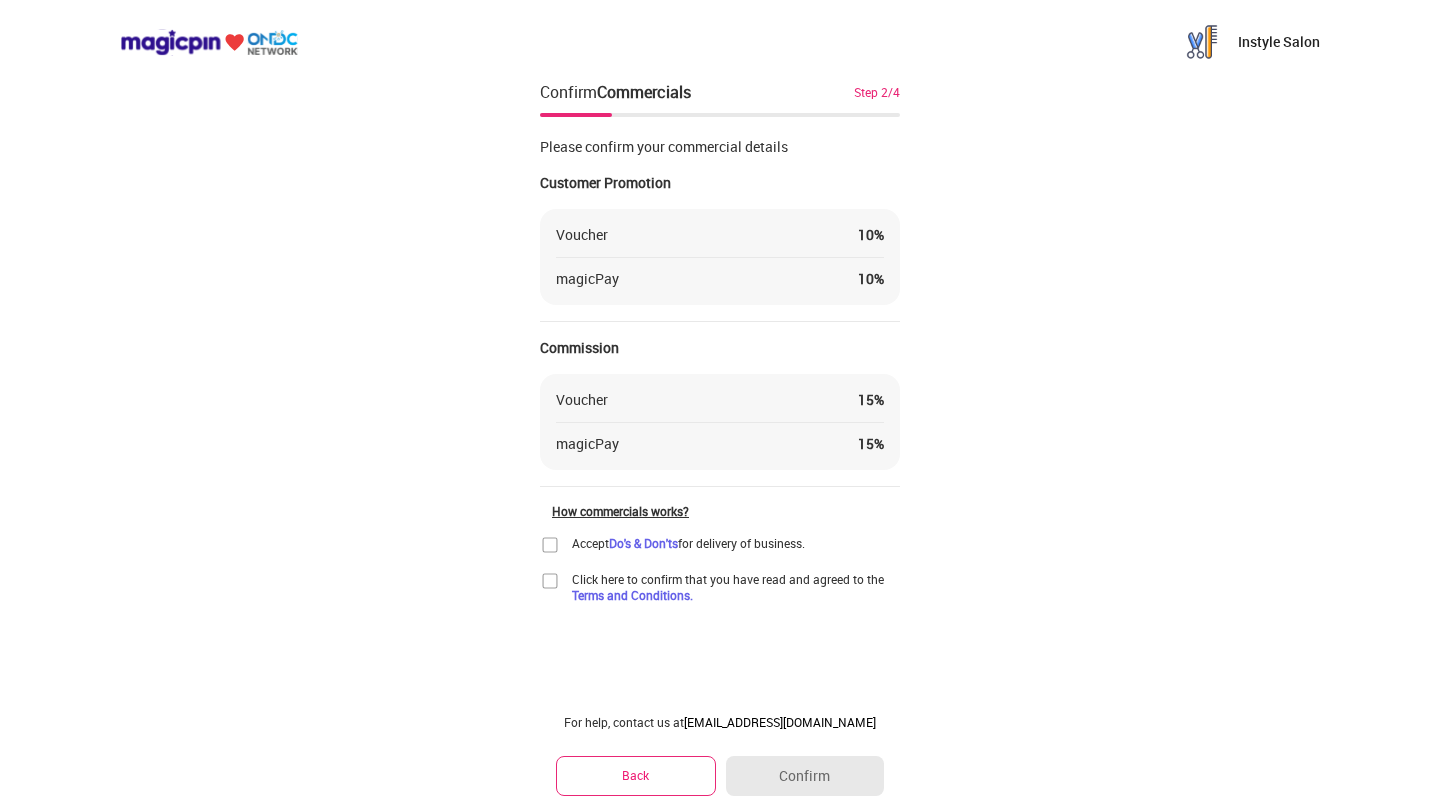 click at bounding box center [550, 545] 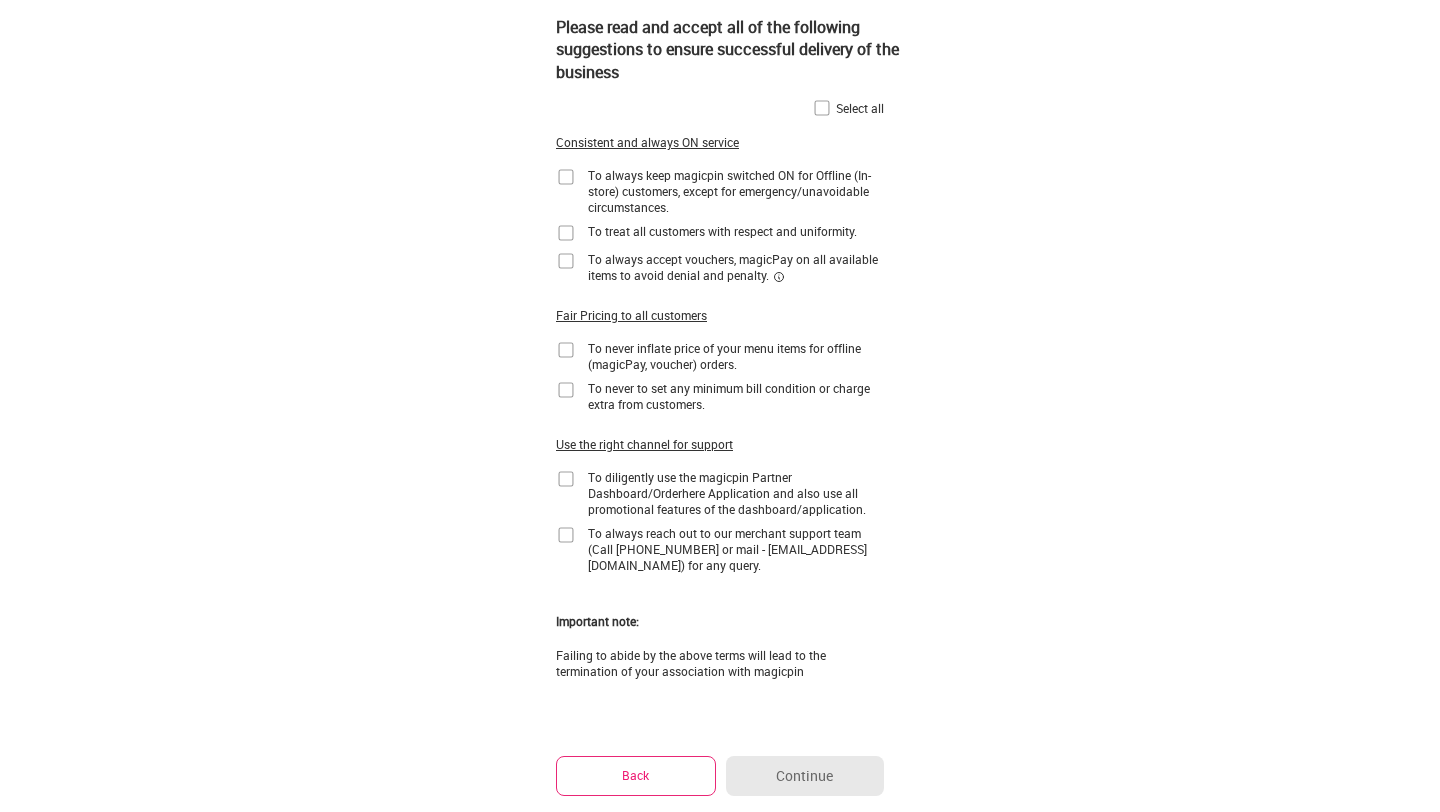 click at bounding box center (566, 177) 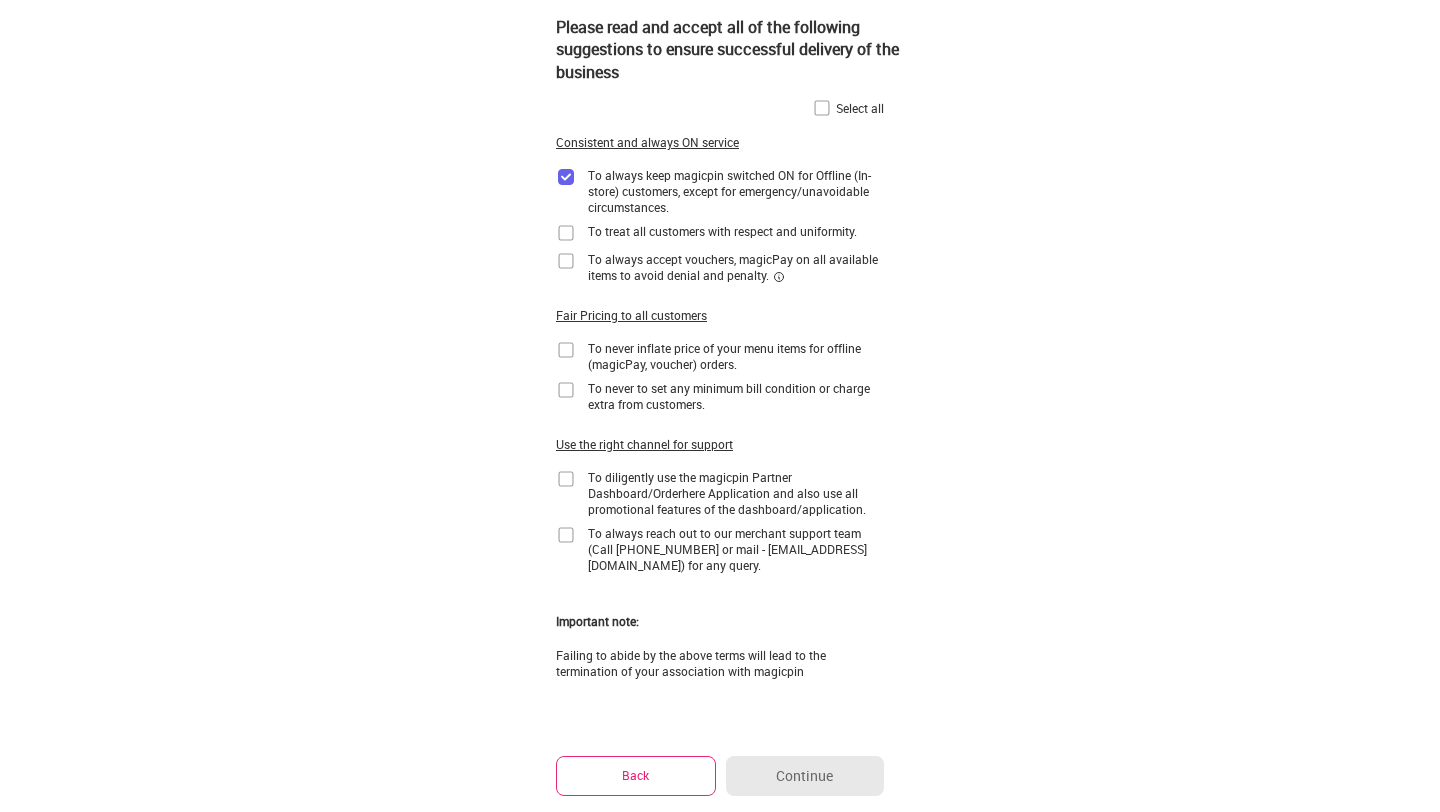 click at bounding box center [566, 233] 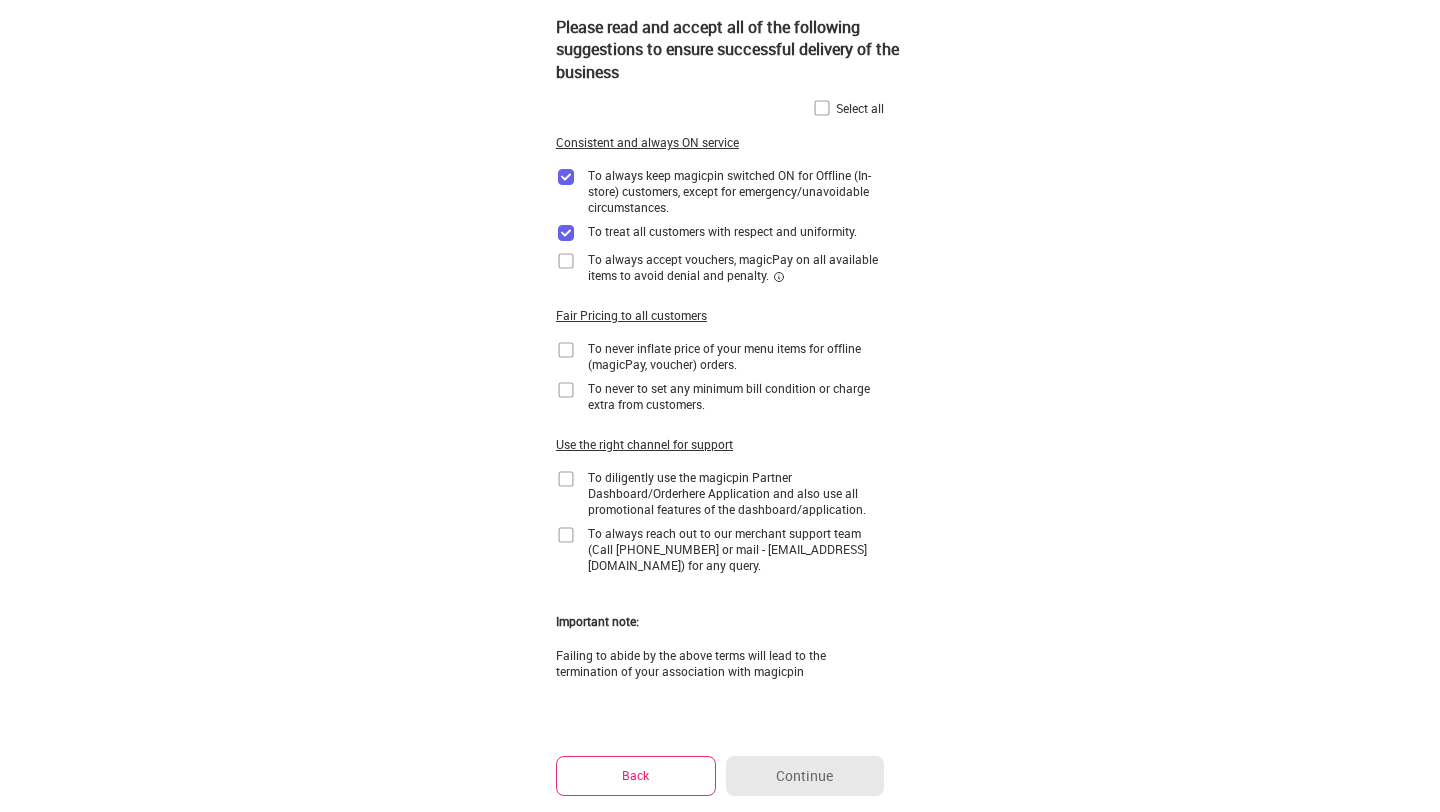 click at bounding box center (566, 261) 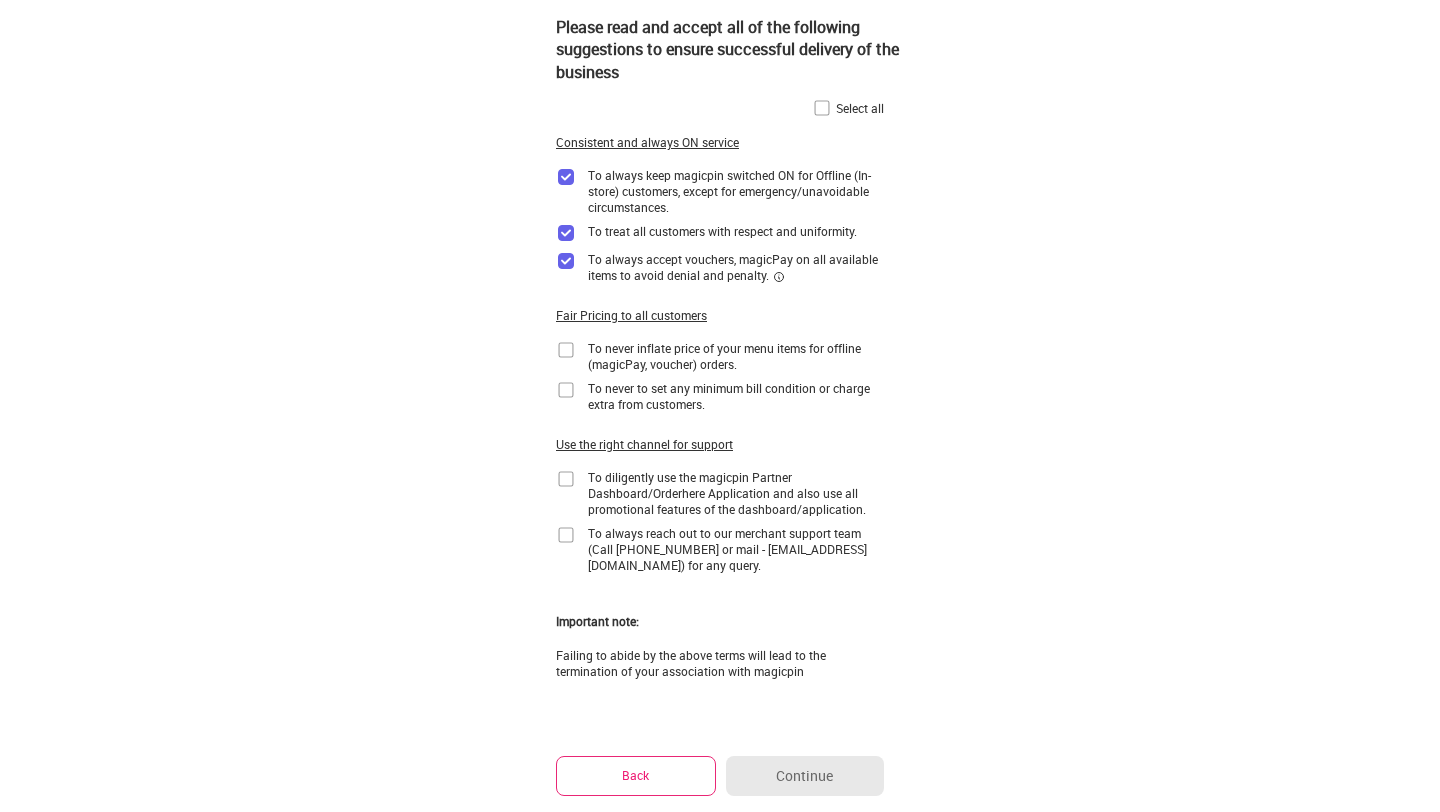 click at bounding box center (566, 350) 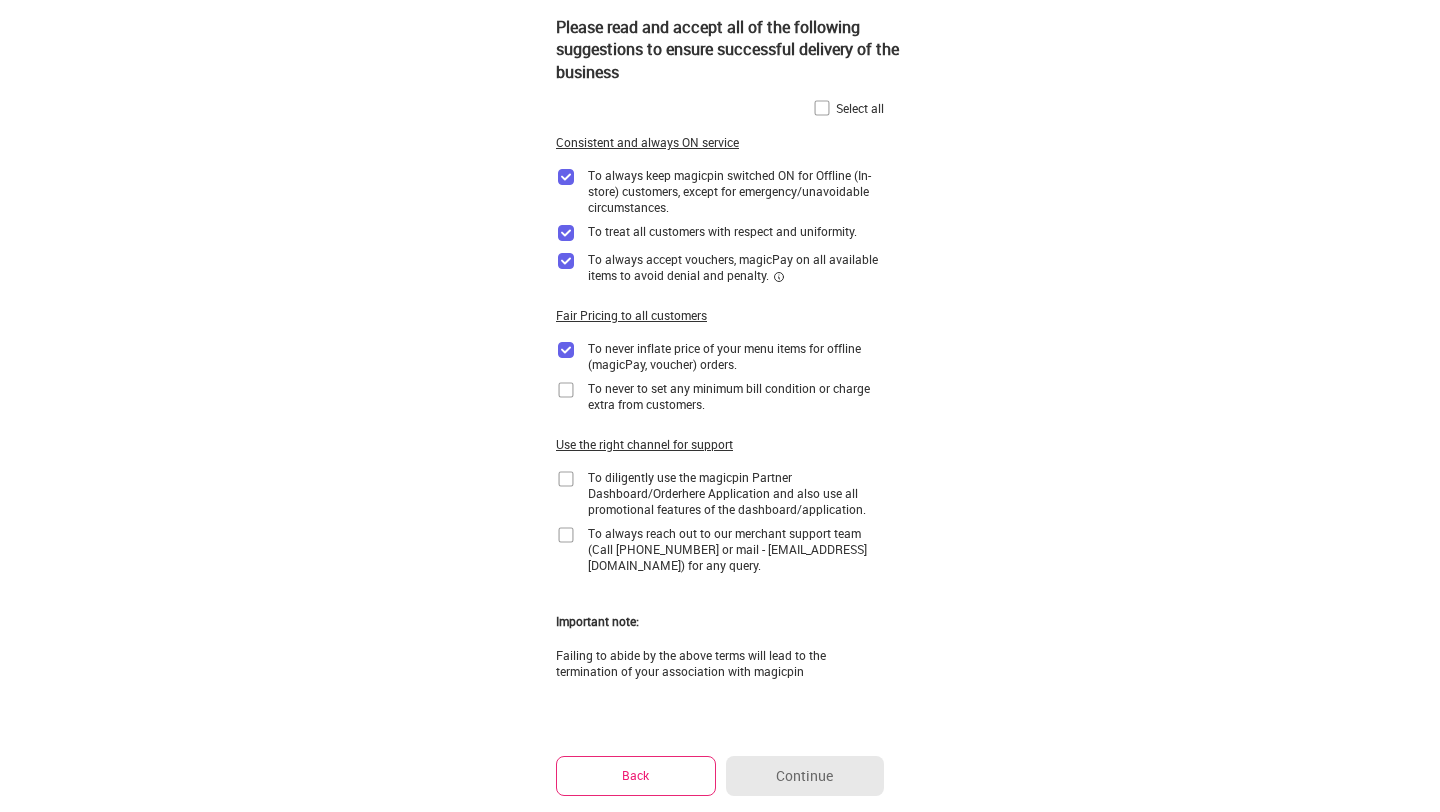 click at bounding box center [566, 390] 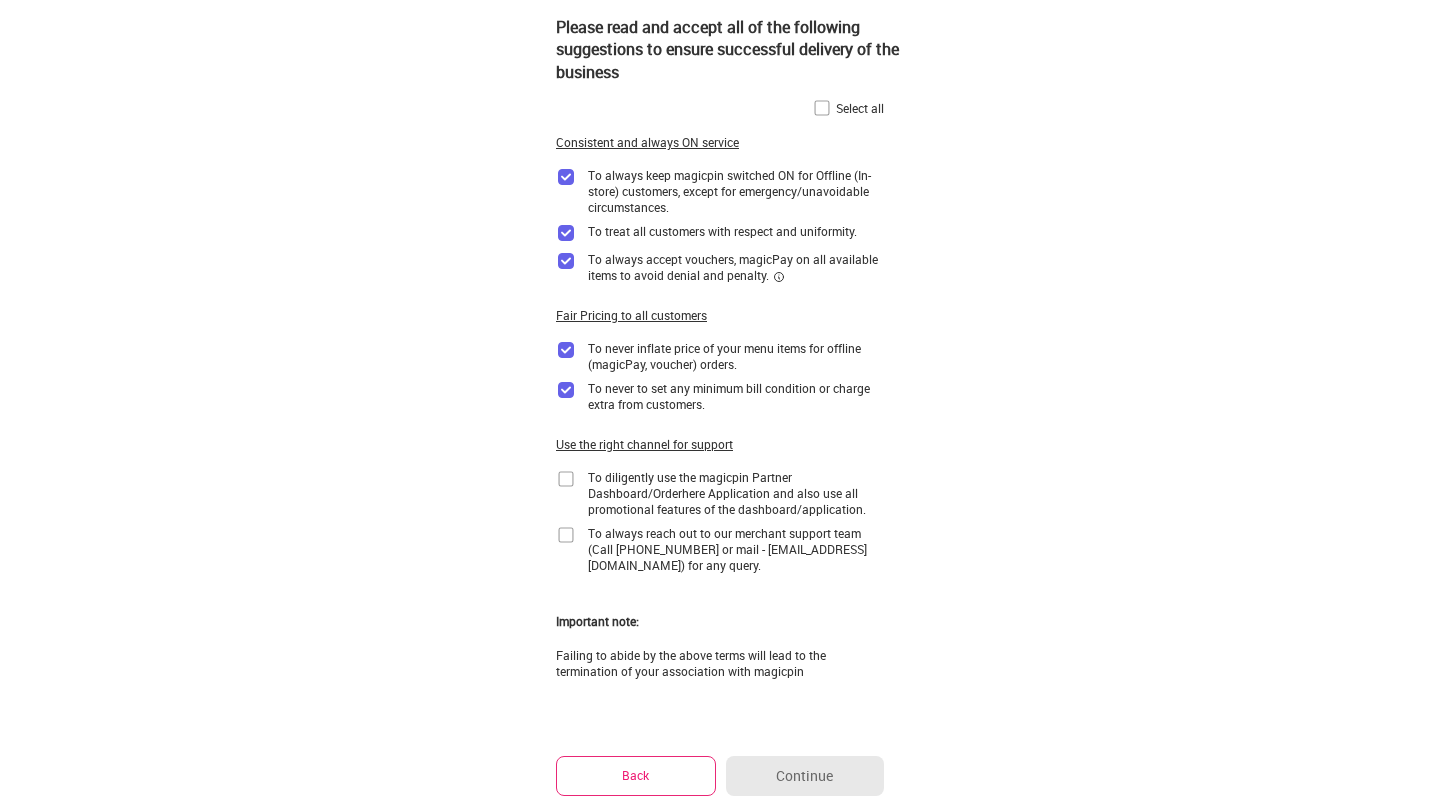 click at bounding box center (566, 479) 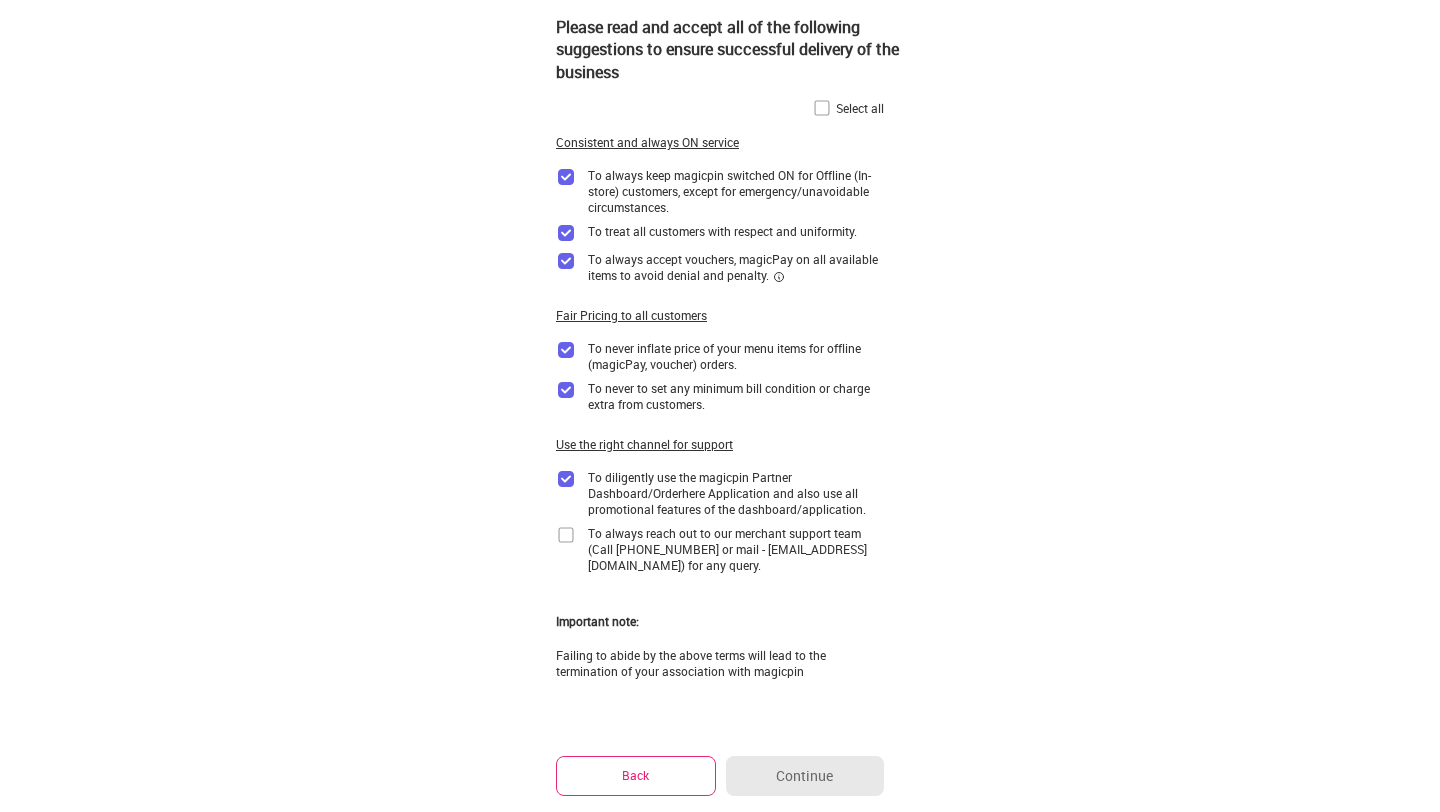 click at bounding box center (566, 535) 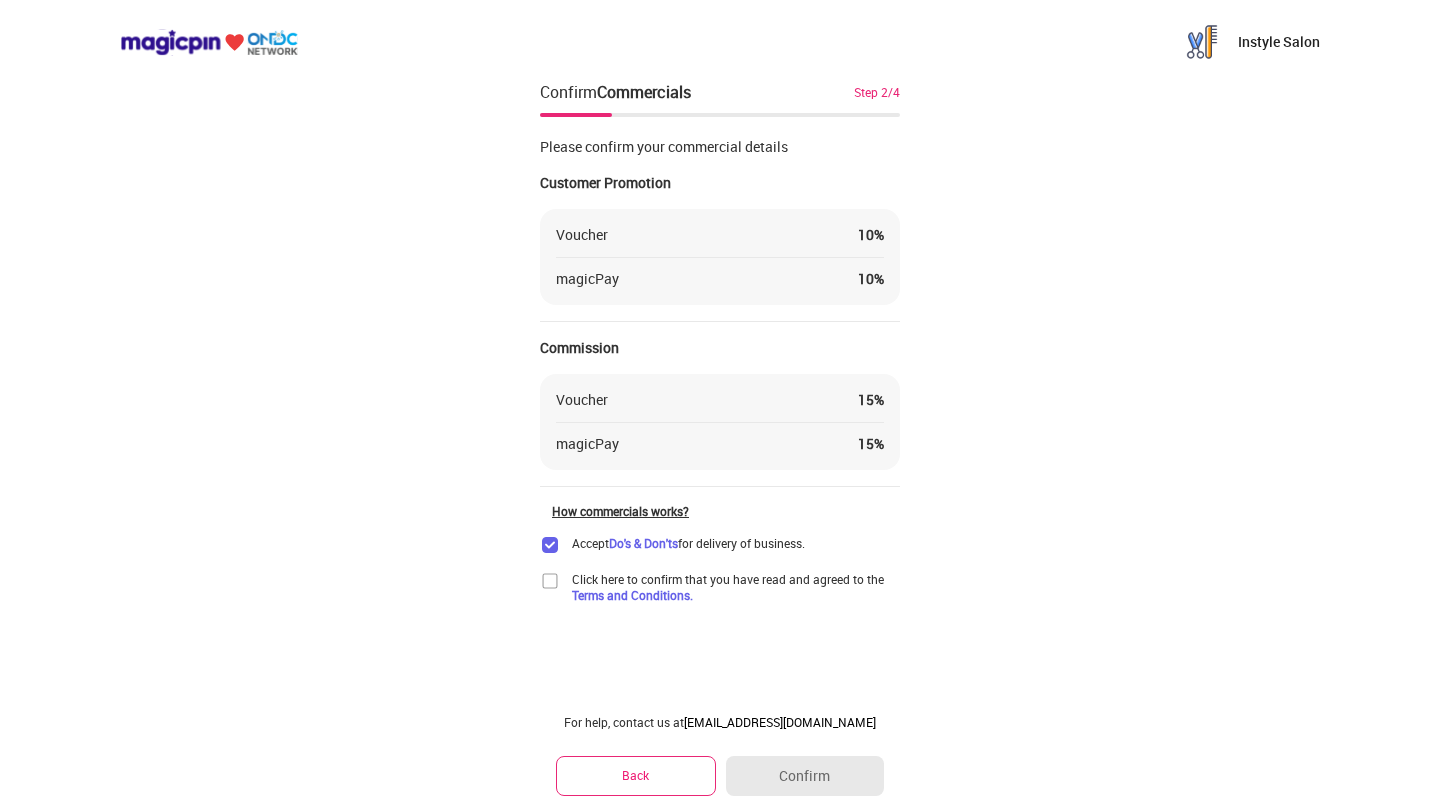 click at bounding box center (550, 581) 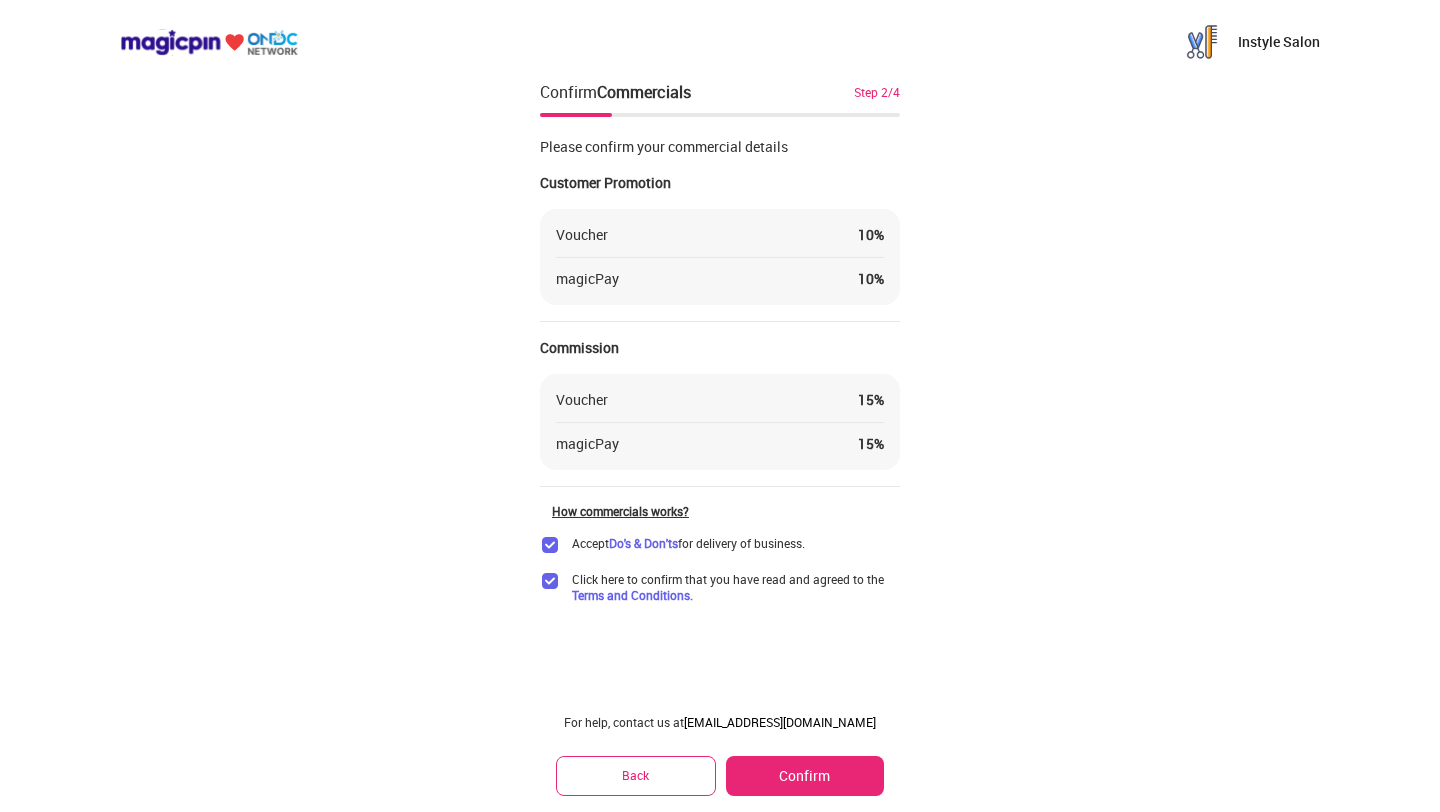 click on "Do's & Don'ts" at bounding box center [643, 543] 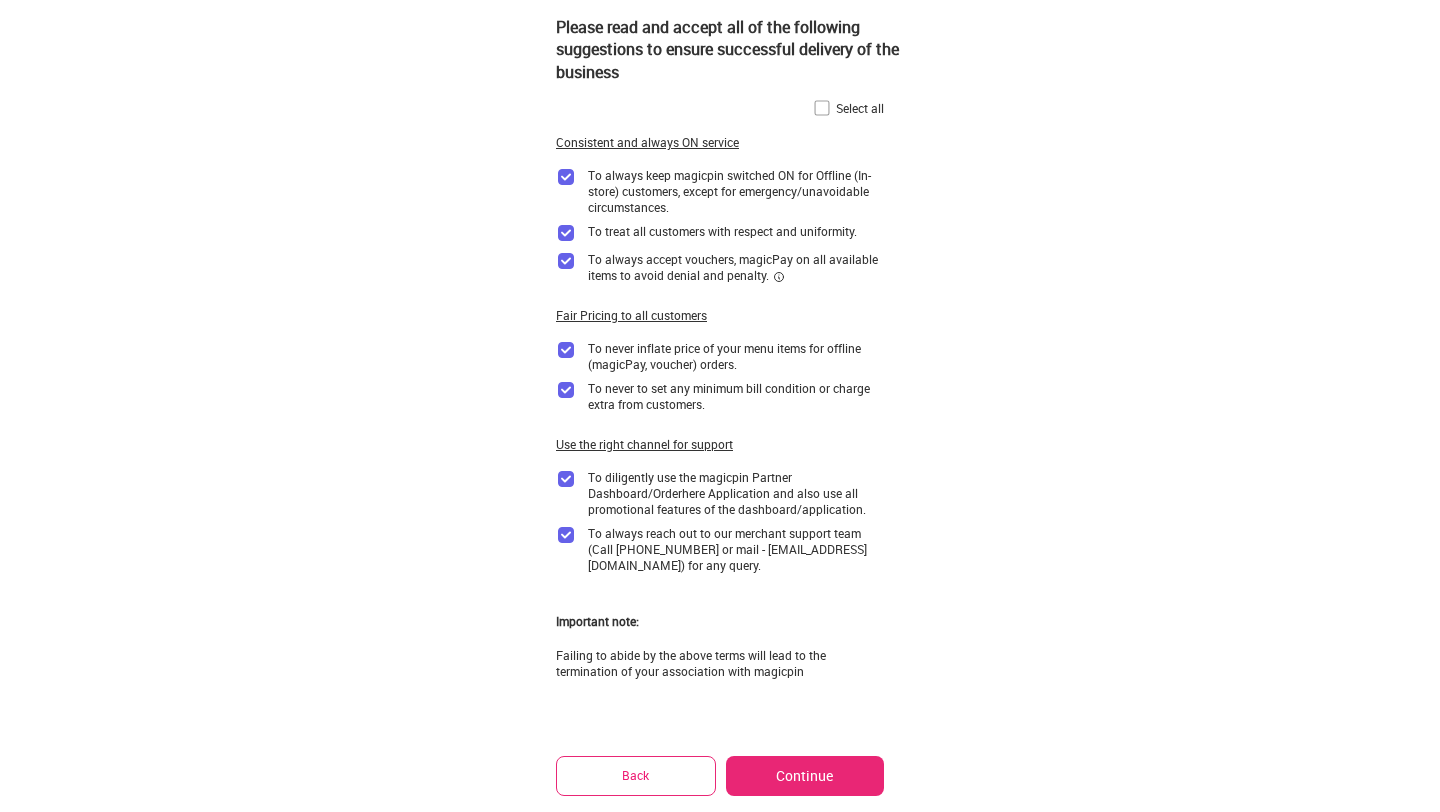 click on "Continue" at bounding box center (805, 776) 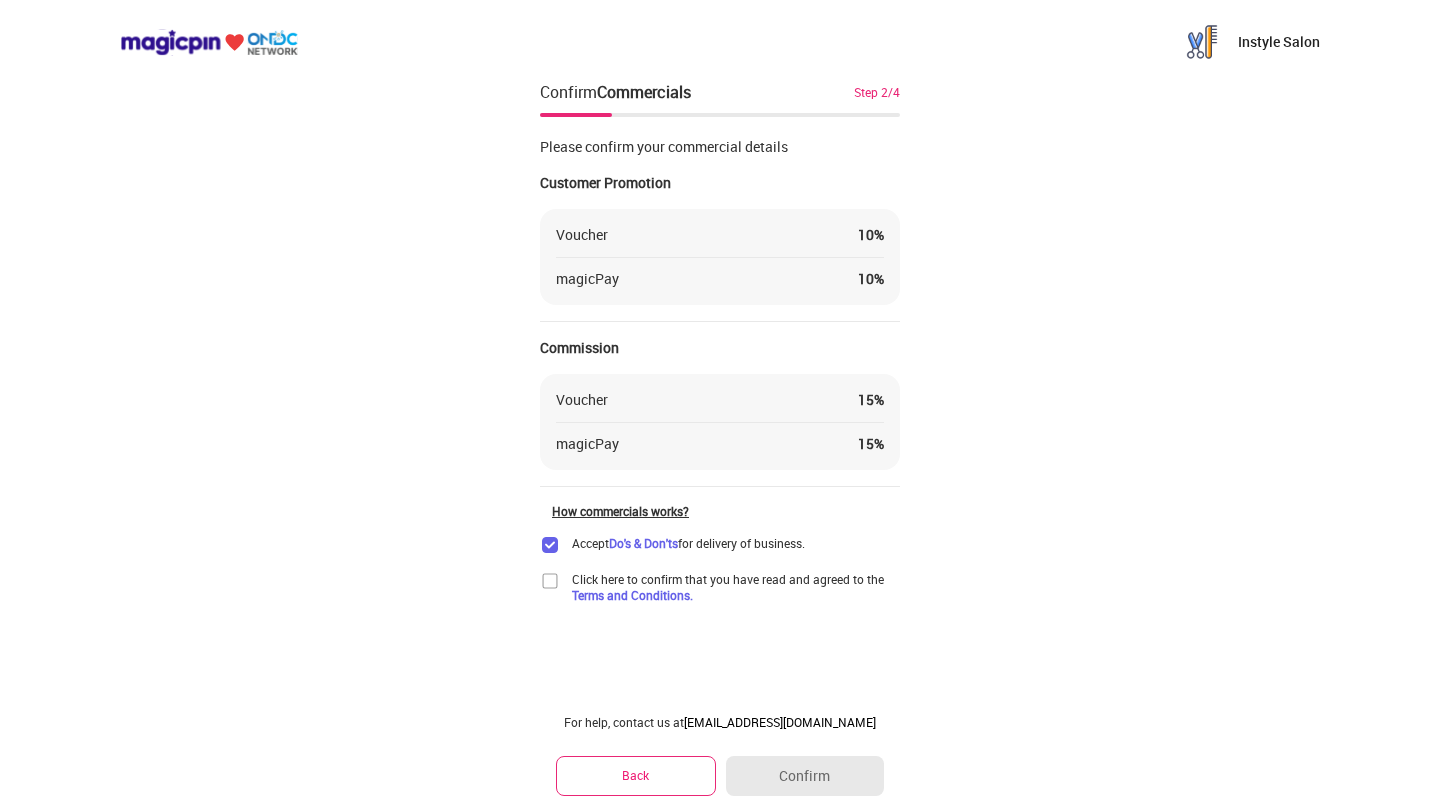 click at bounding box center (550, 581) 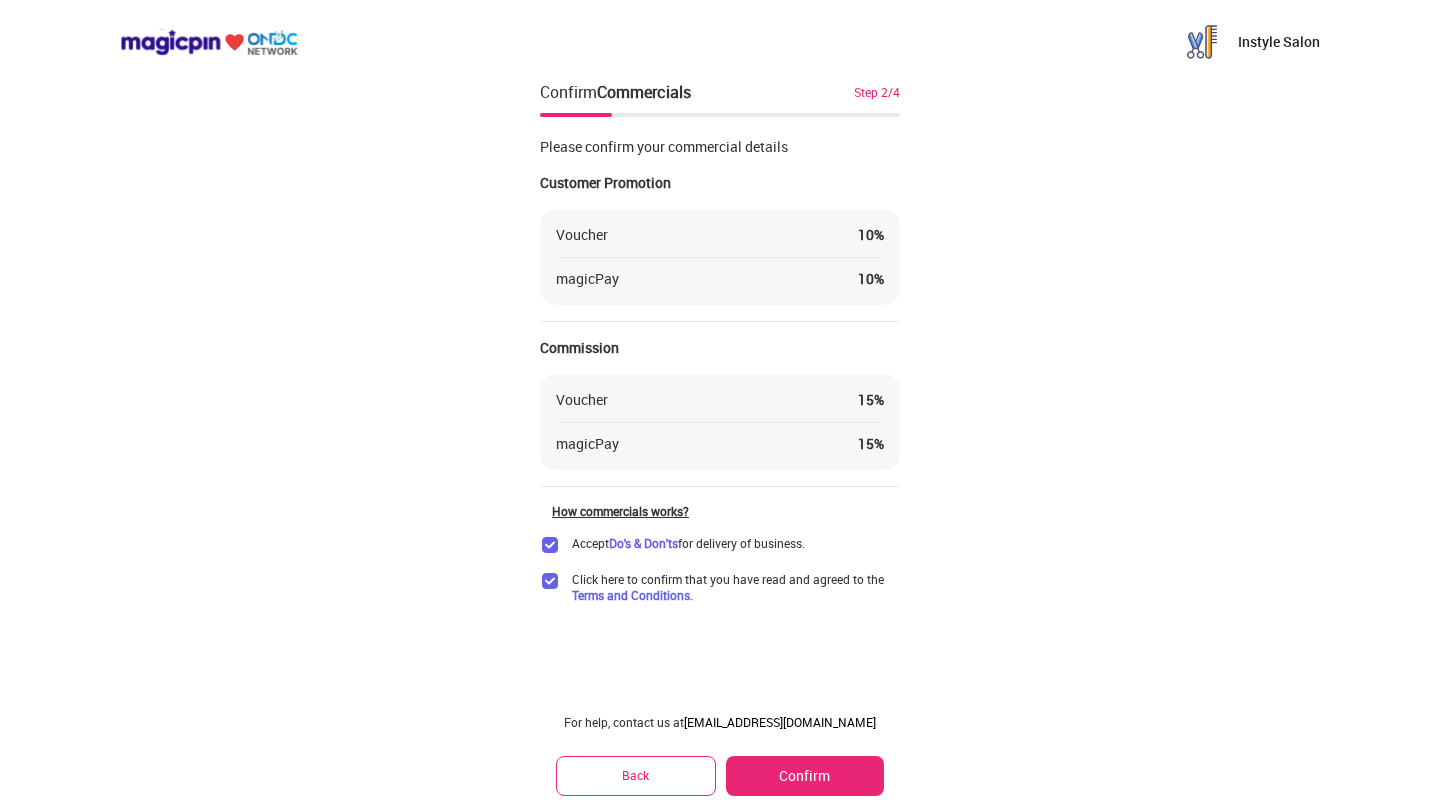 click on "Confirm" at bounding box center [805, 776] 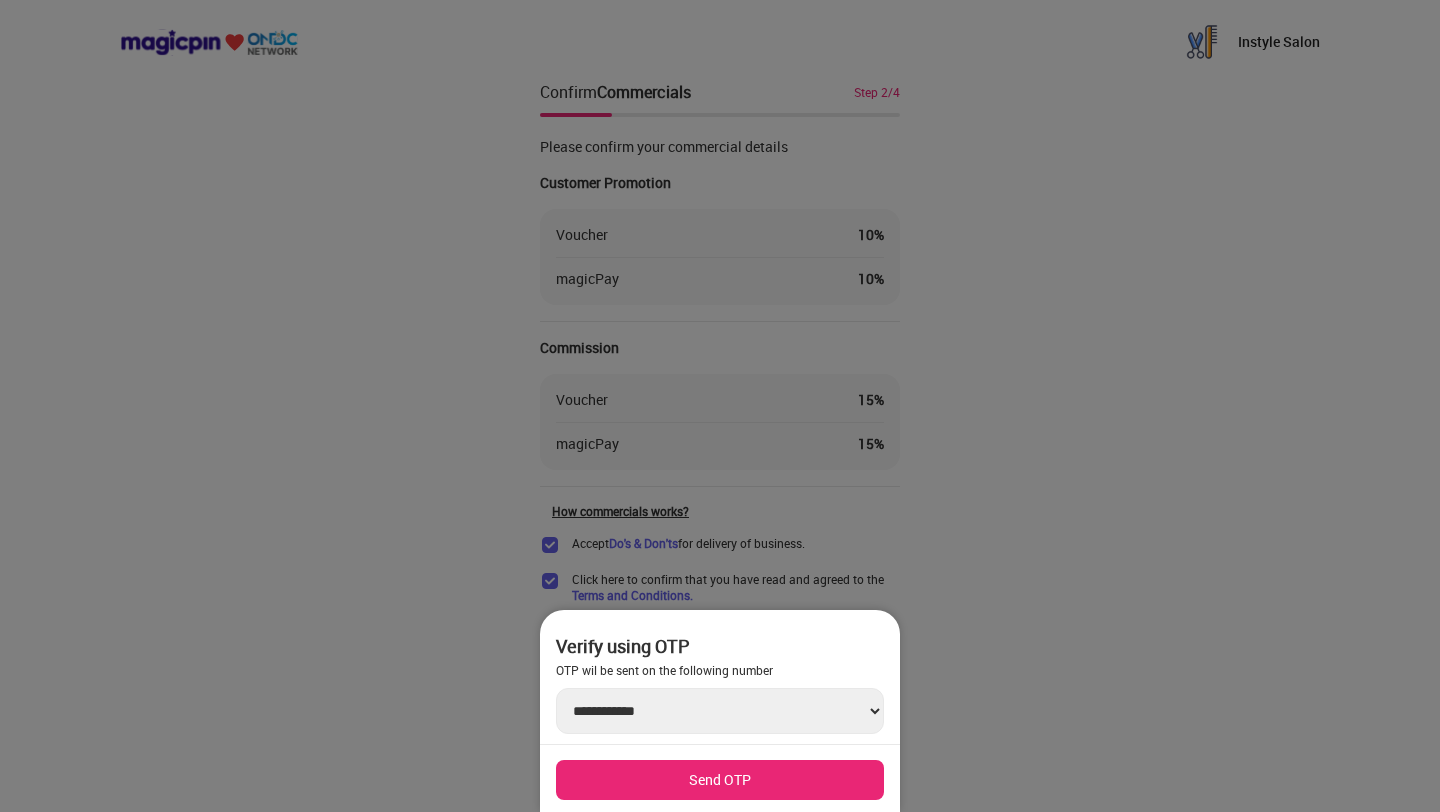 drag, startPoint x: 819, startPoint y: 622, endPoint x: 876, endPoint y: 309, distance: 318.14777 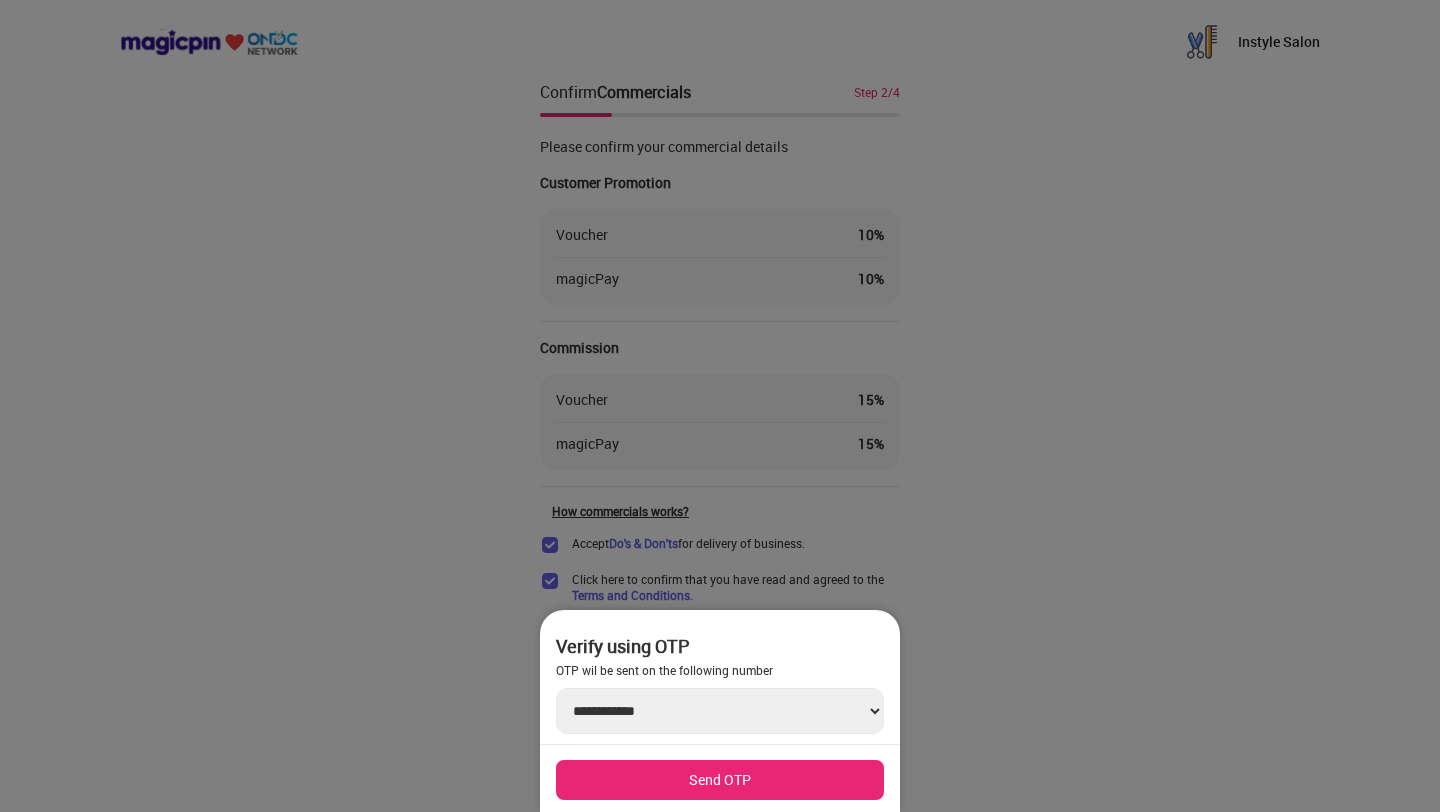 click on "**********" at bounding box center [720, 711] 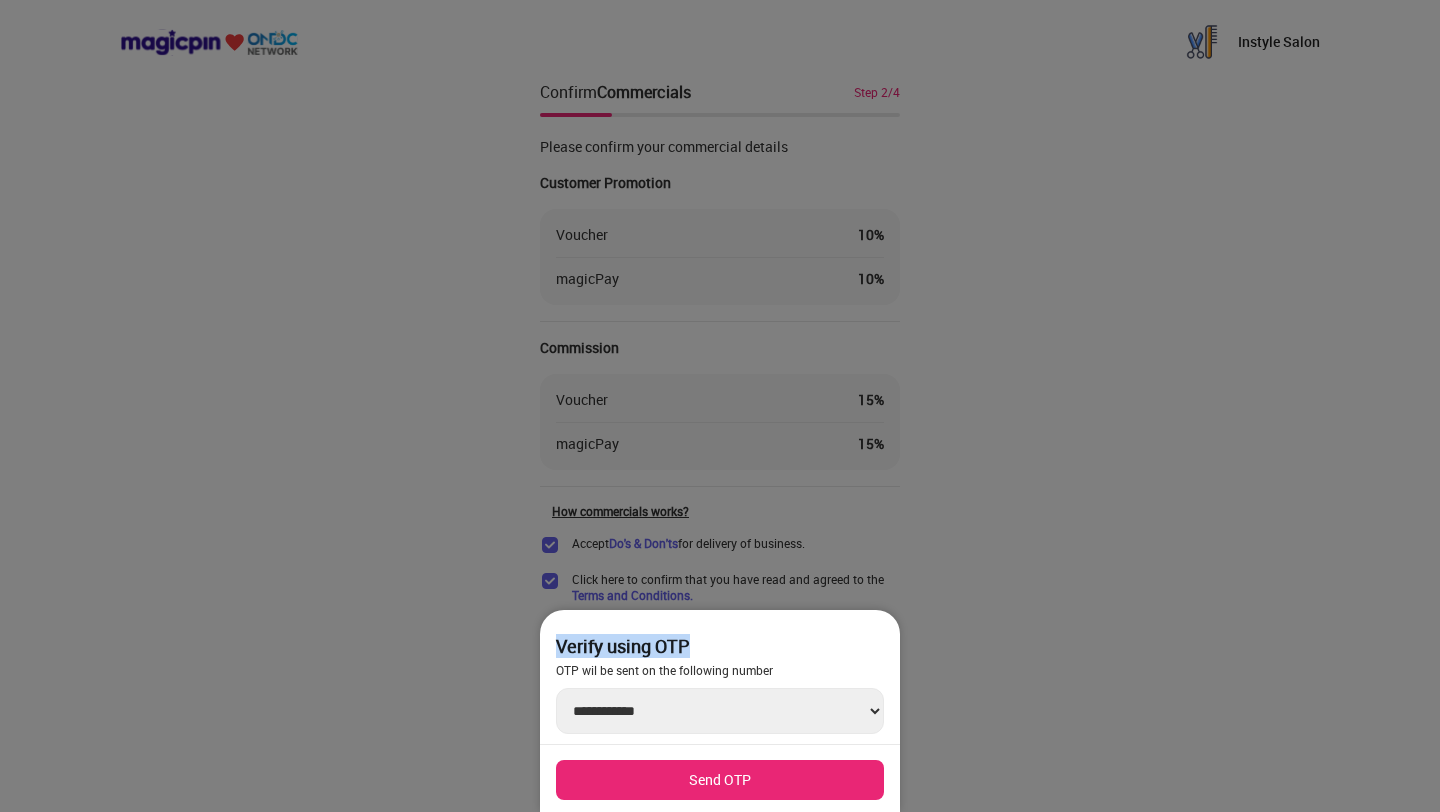 drag, startPoint x: 829, startPoint y: 646, endPoint x: 953, endPoint y: 451, distance: 231.08656 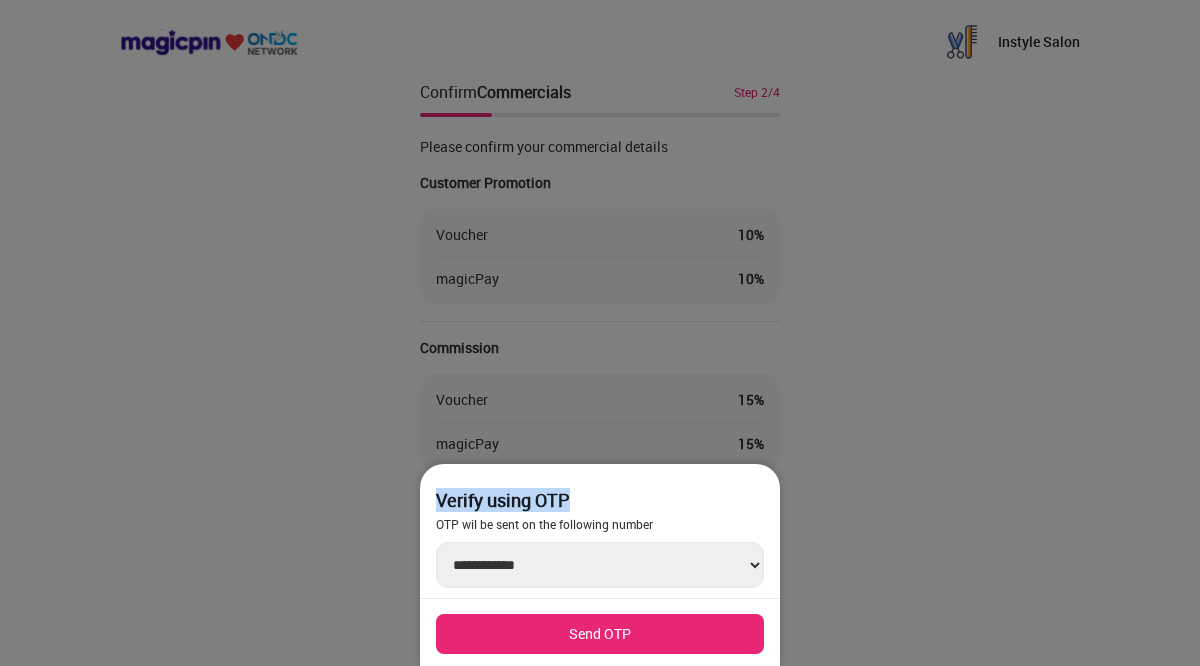 drag, startPoint x: 735, startPoint y: 493, endPoint x: 886, endPoint y: 280, distance: 261.09384 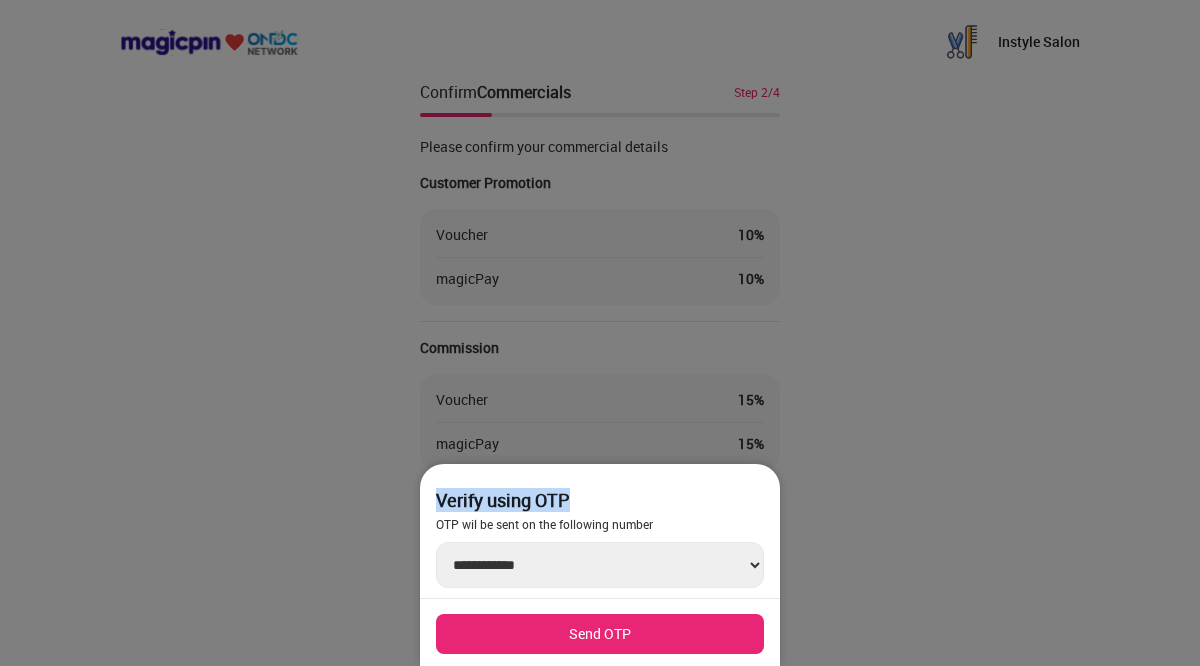 click on "**********" at bounding box center (600, 60) 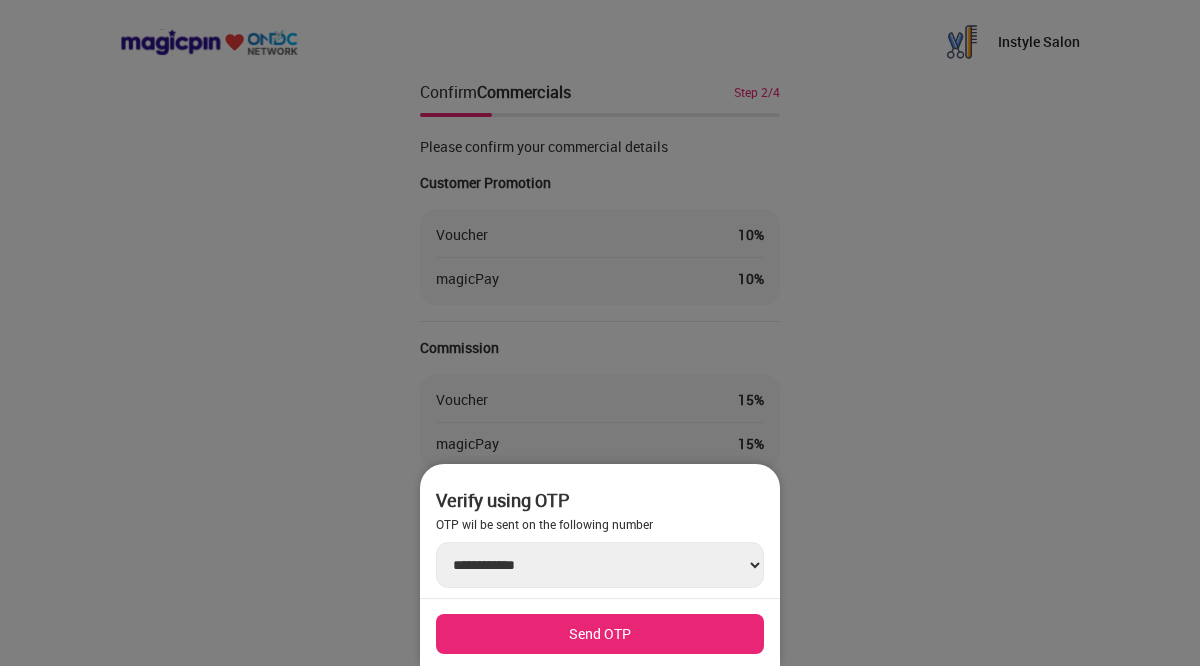 click at bounding box center [600, 333] 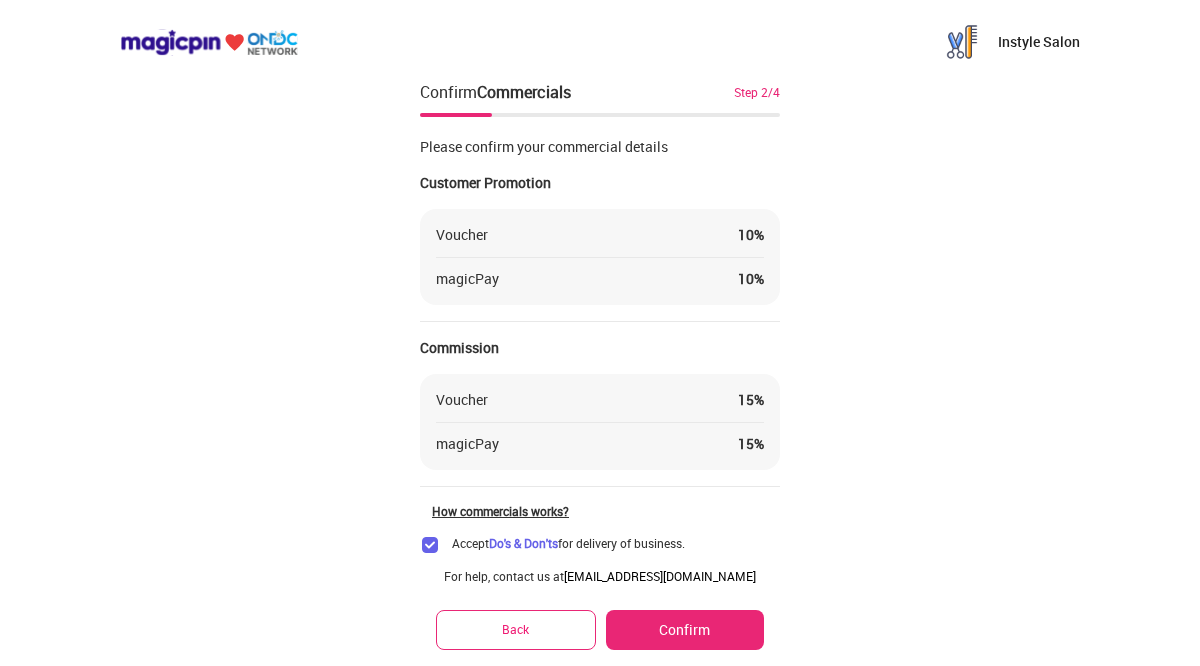 click on "Confirm" at bounding box center [685, 630] 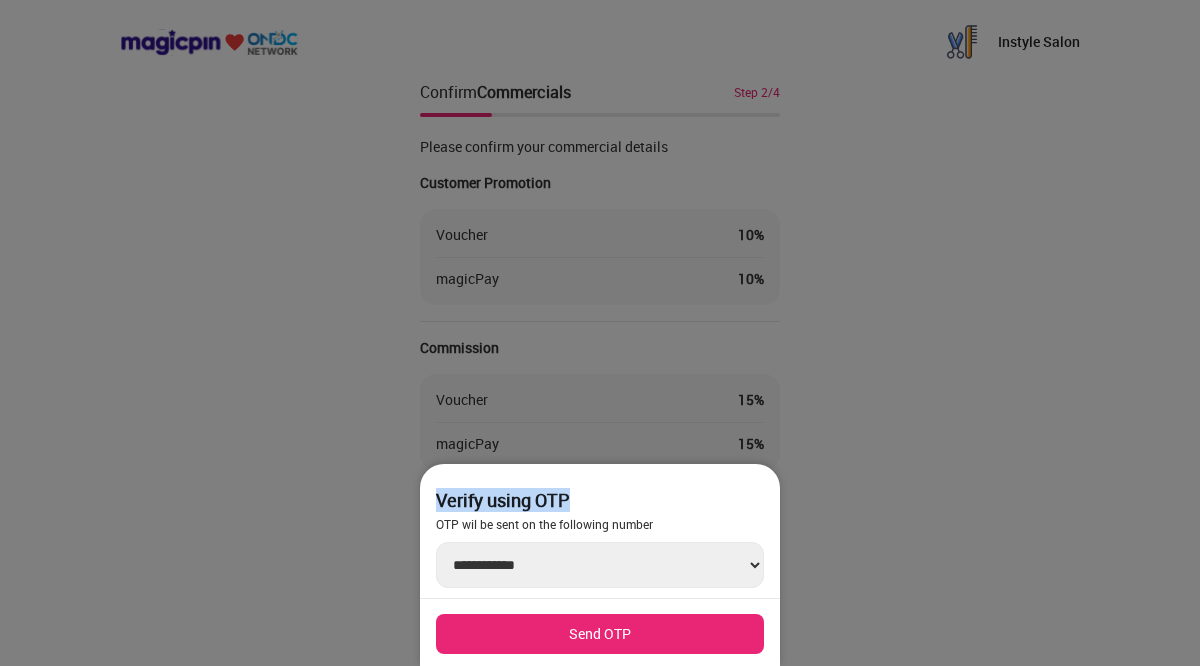 drag, startPoint x: 655, startPoint y: 486, endPoint x: 745, endPoint y: 438, distance: 102 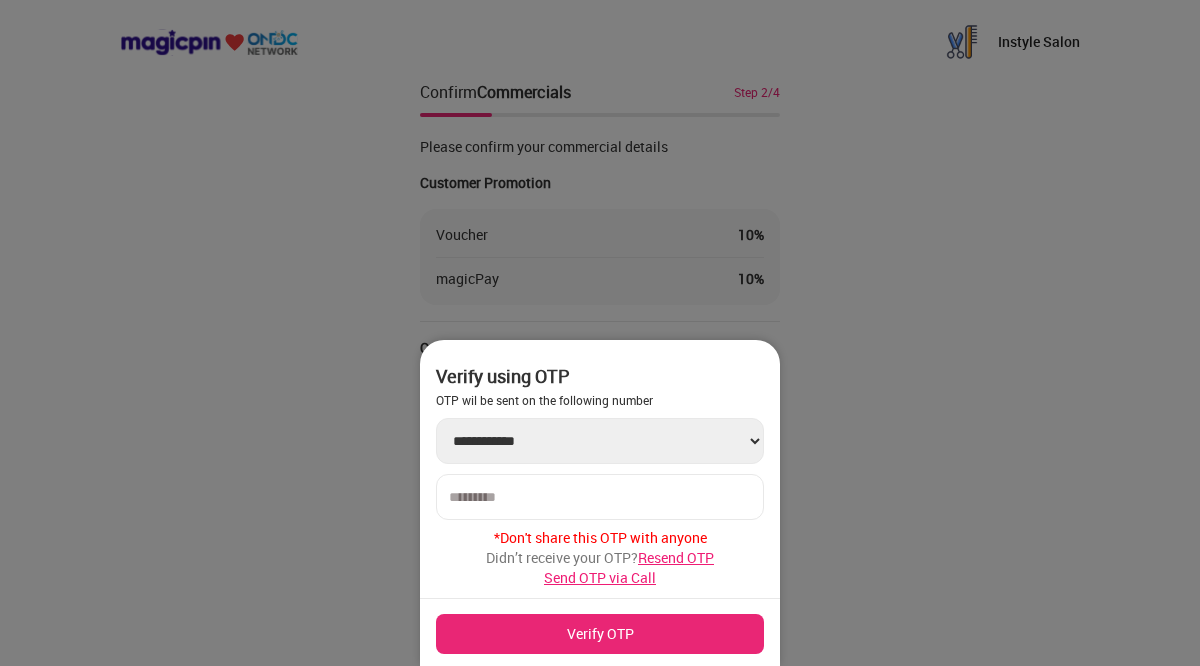 click at bounding box center (600, 497) 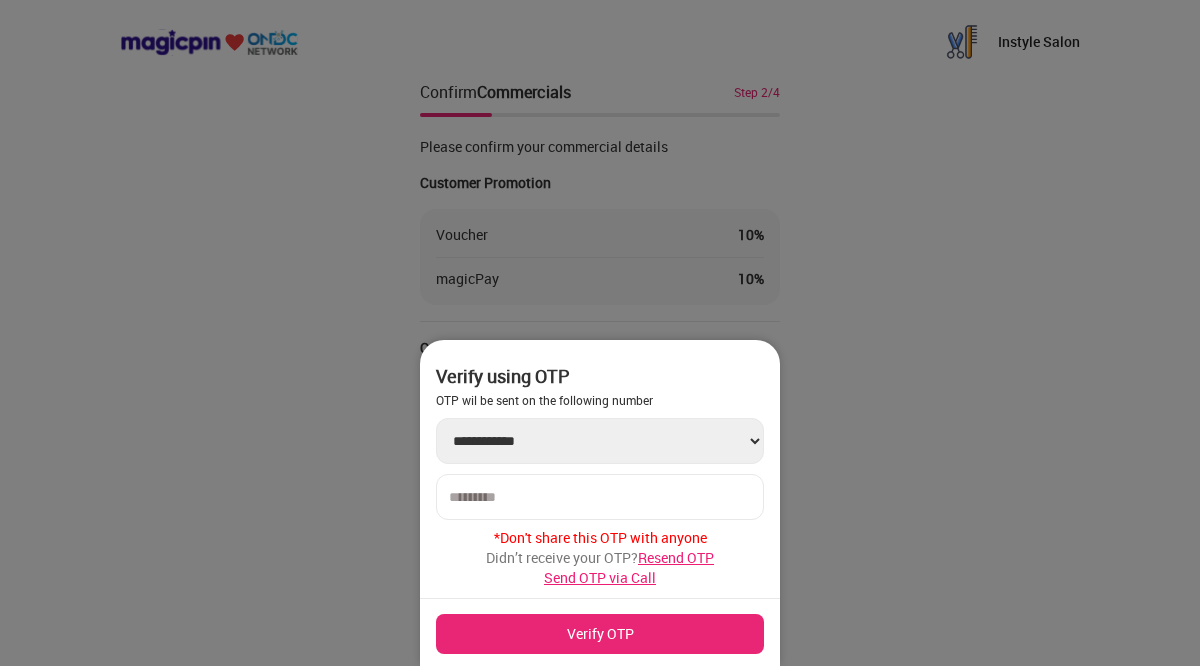 type on "******" 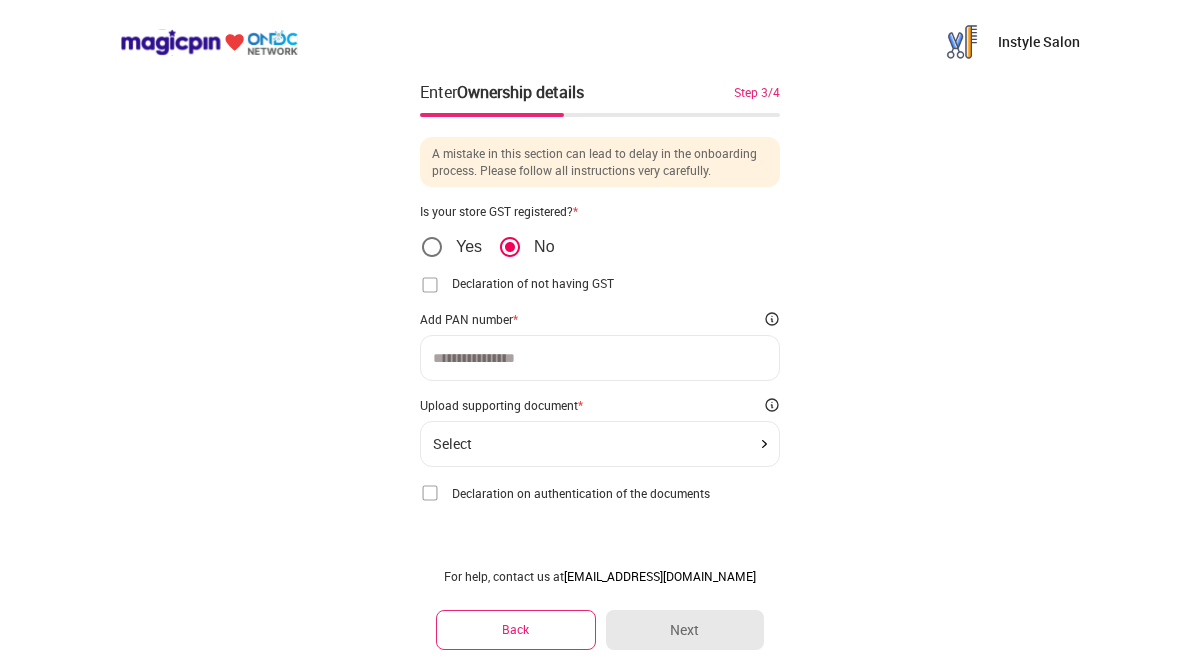 click on "Select" 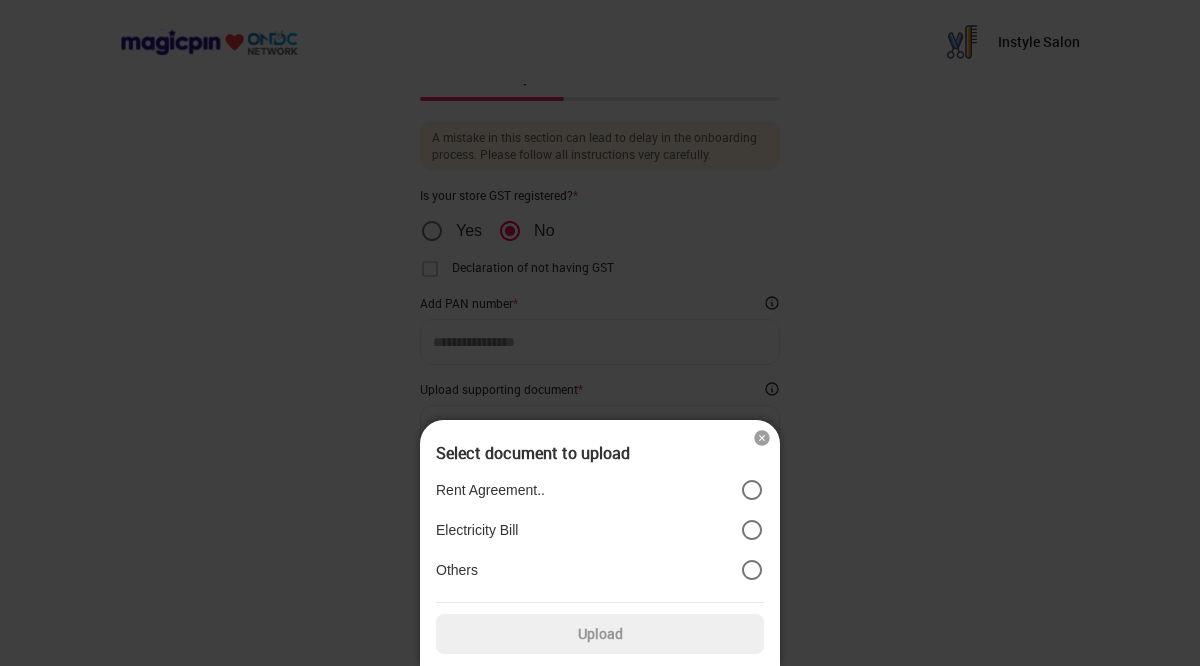 click on "Others" at bounding box center [600, 570] 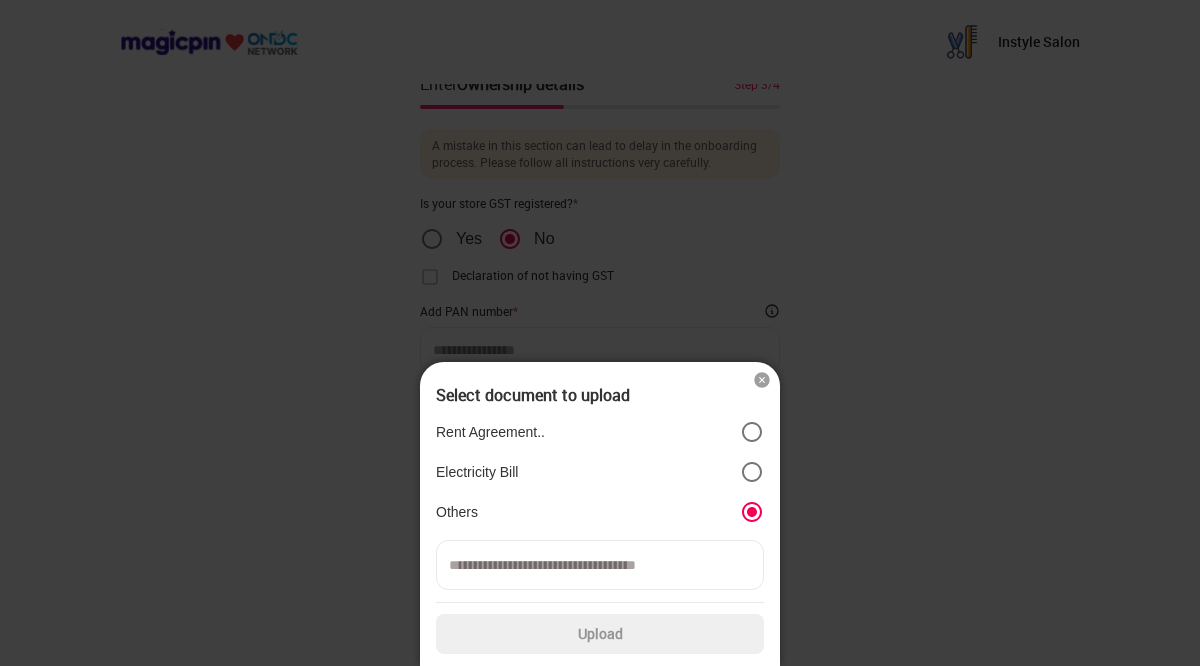 click at bounding box center (762, 380) 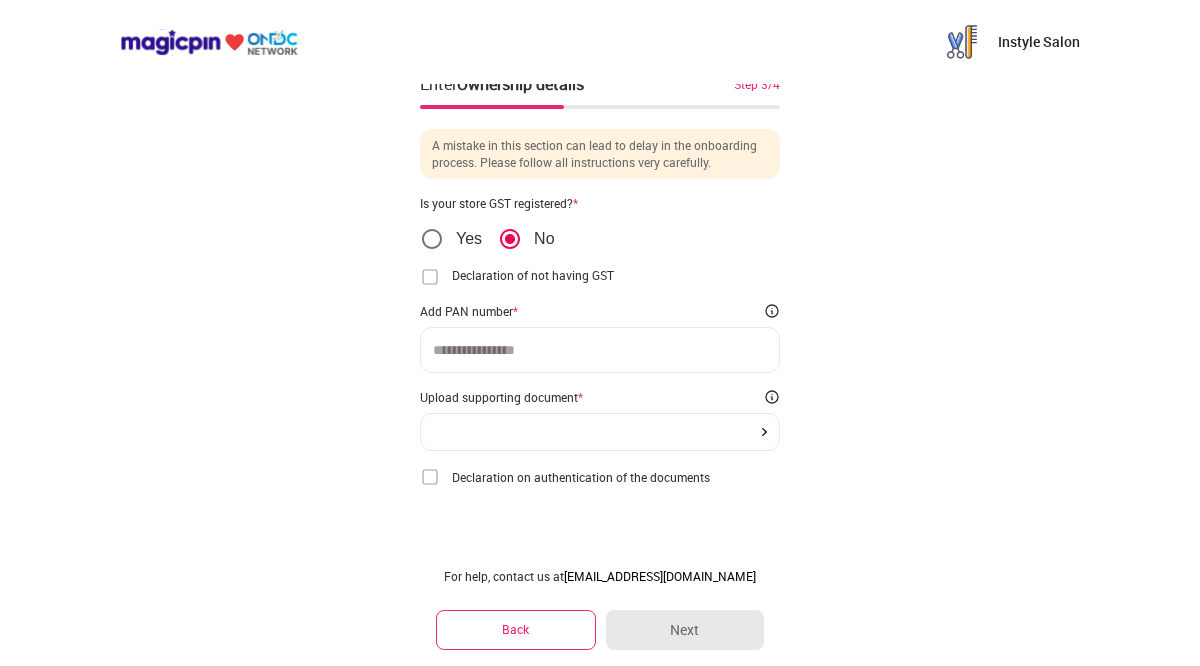 click at bounding box center [600, 432] 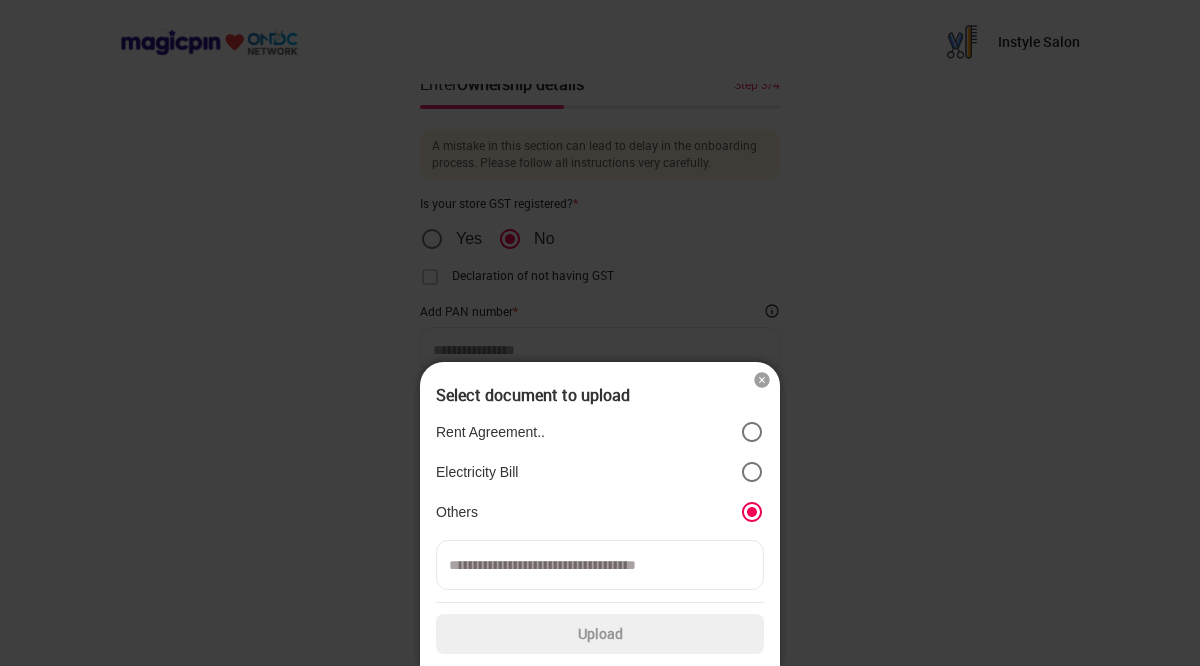 click on "Others" at bounding box center [600, 512] 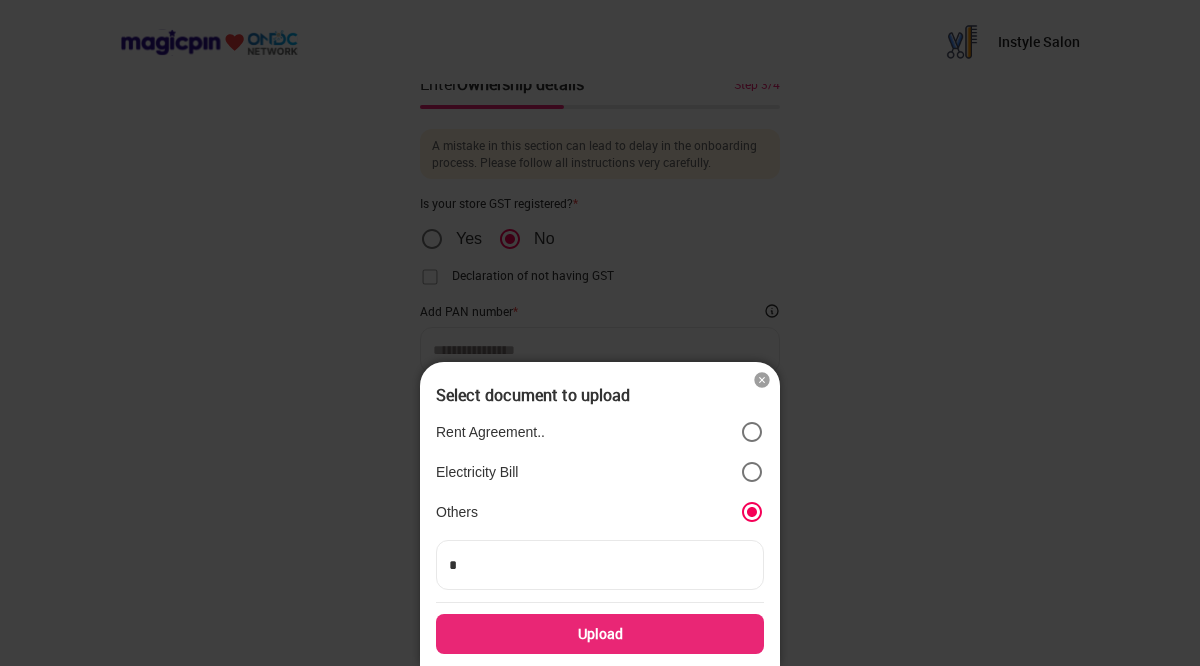 type on "**" 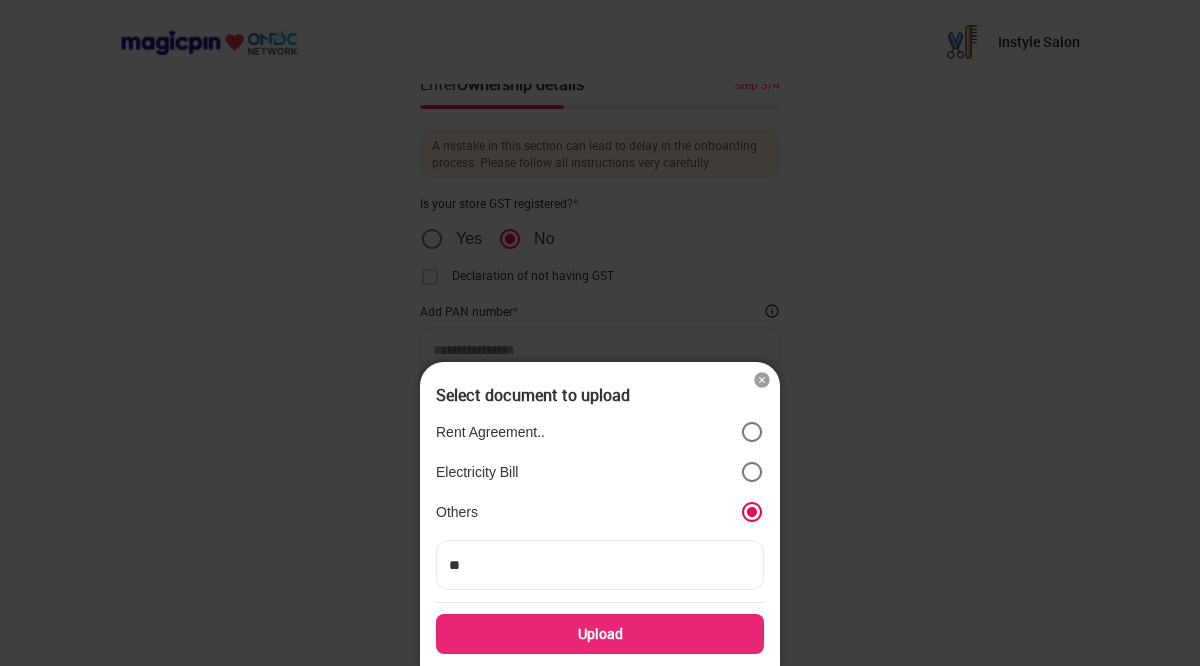 type on "***" 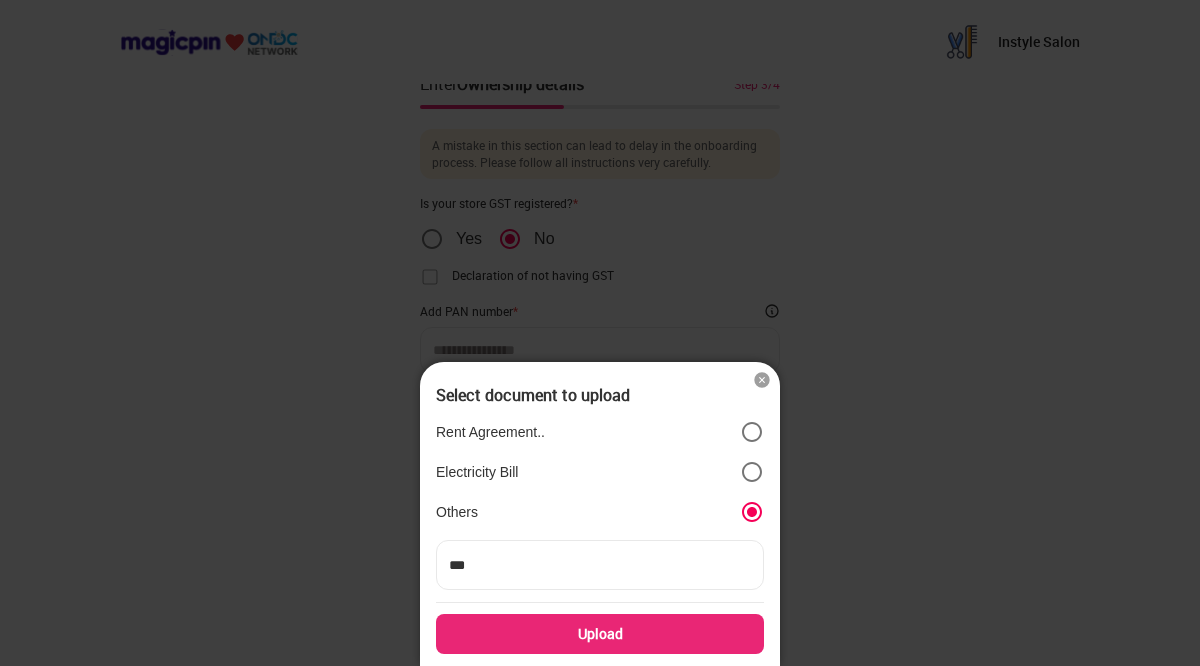 type on "***" 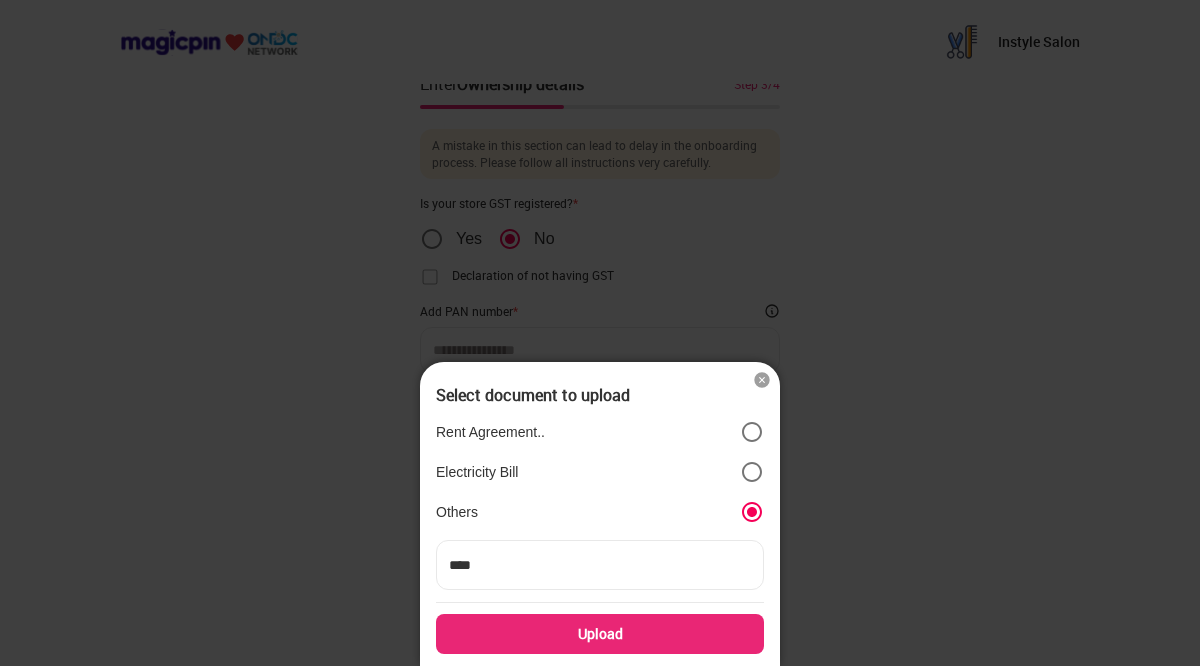 type on "*****" 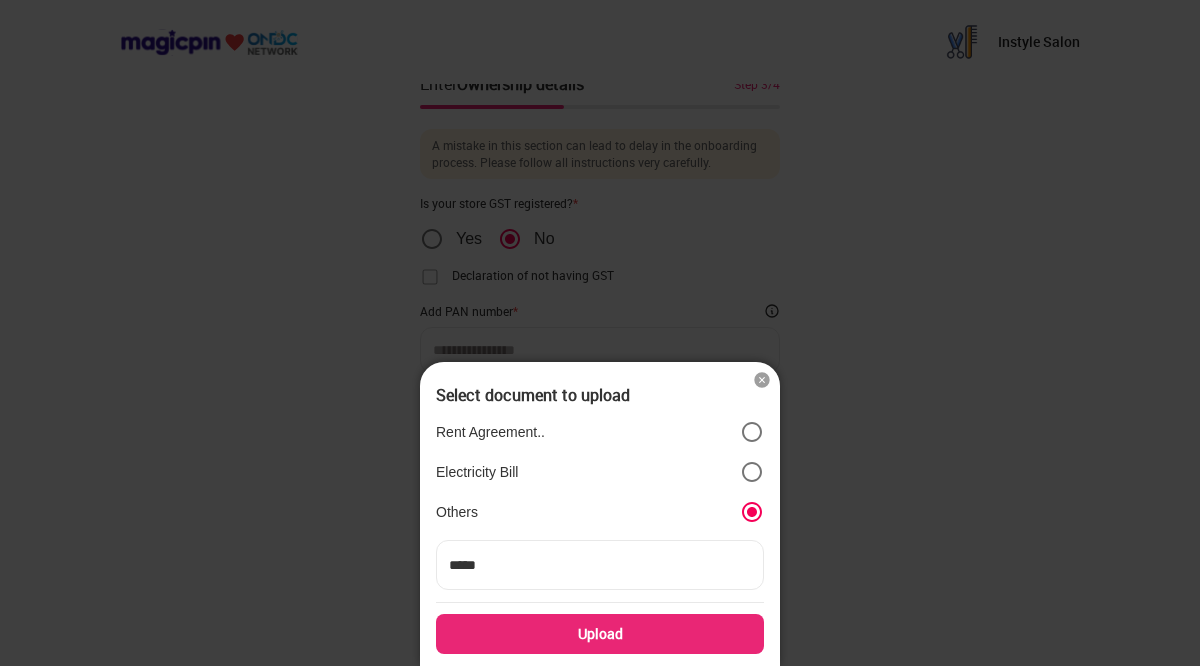 type on "******" 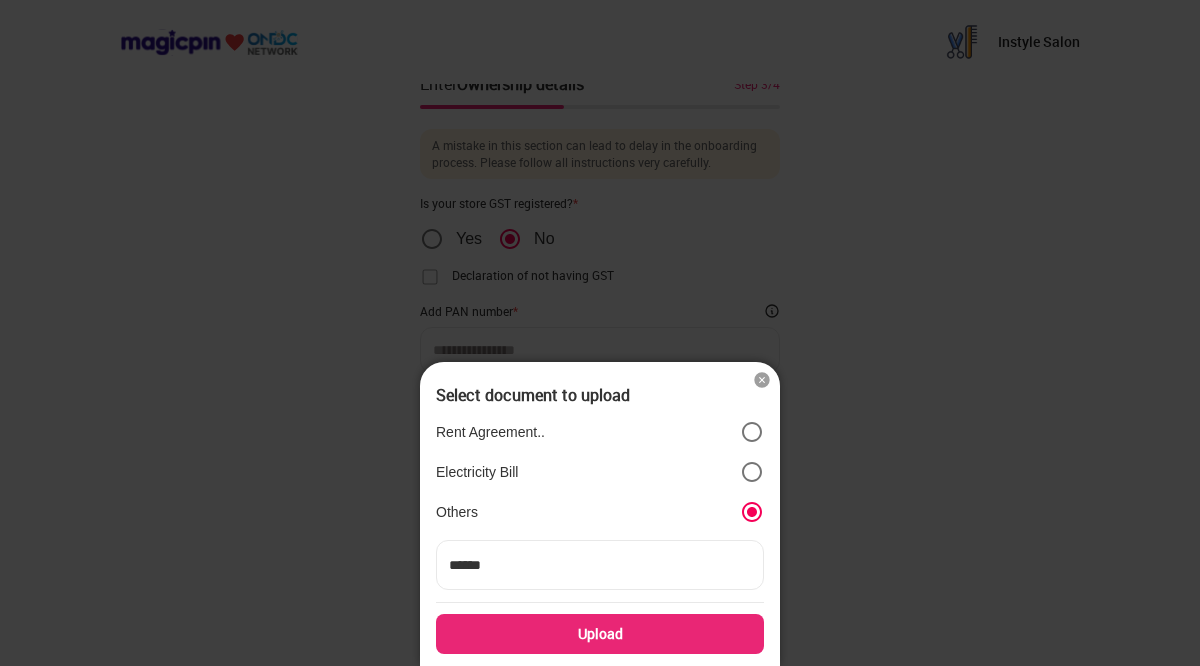 type on "*******" 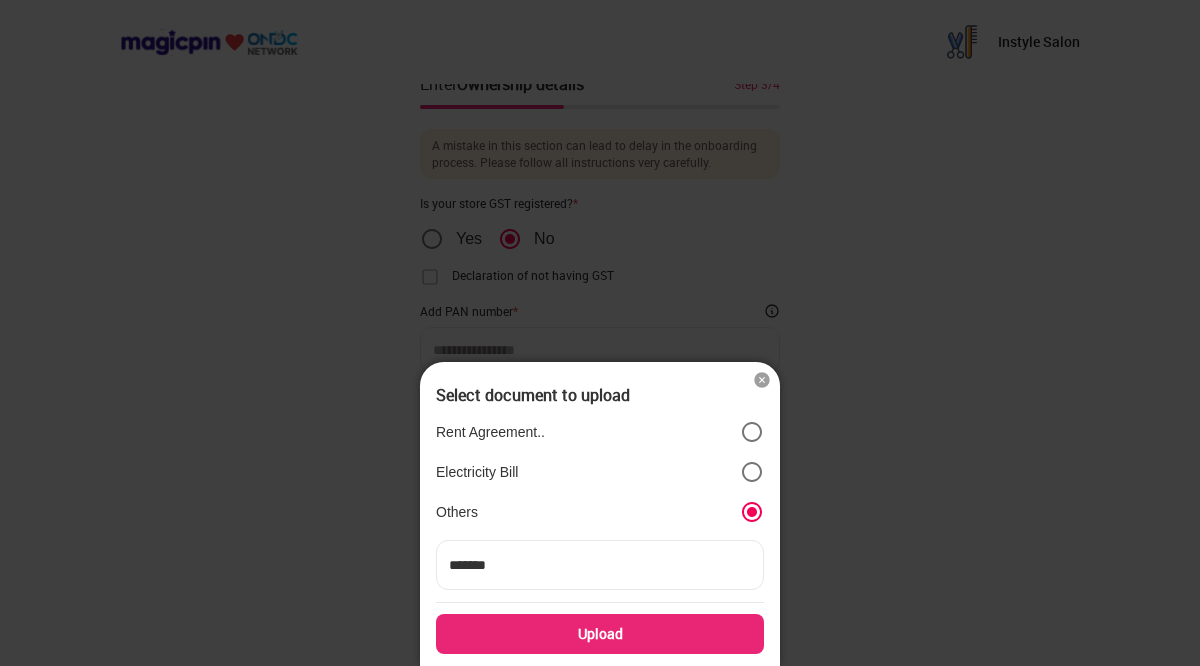 type on "********" 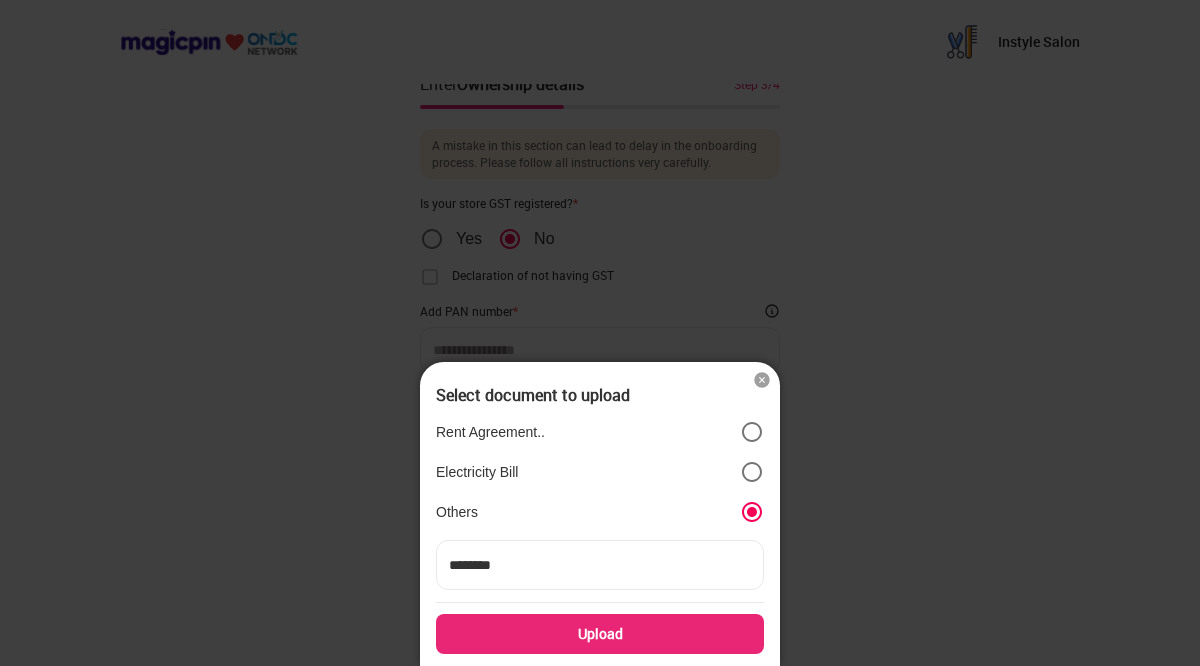 type on "********" 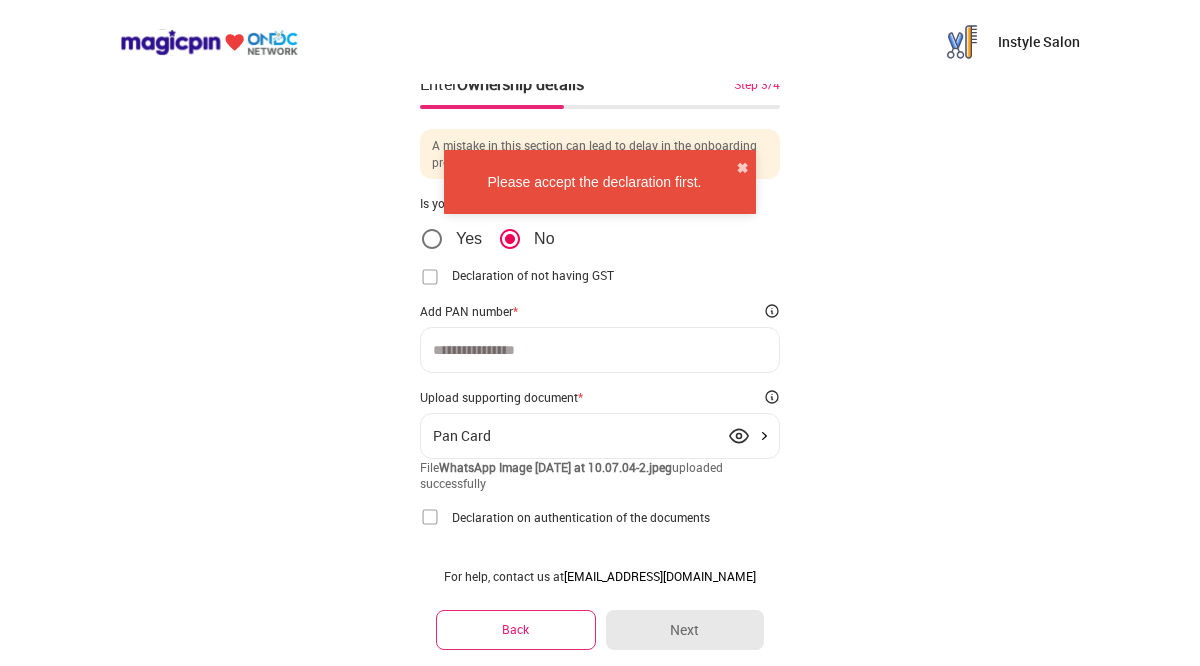 click at bounding box center [600, 350] 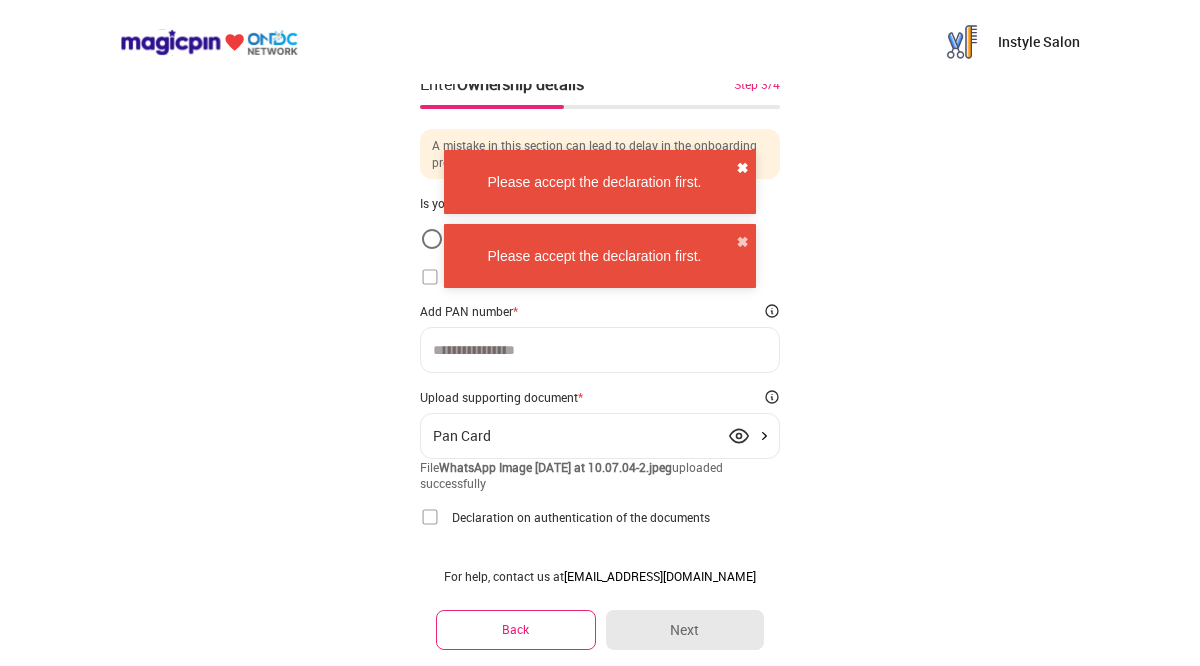 click on "✖" at bounding box center [742, 168] 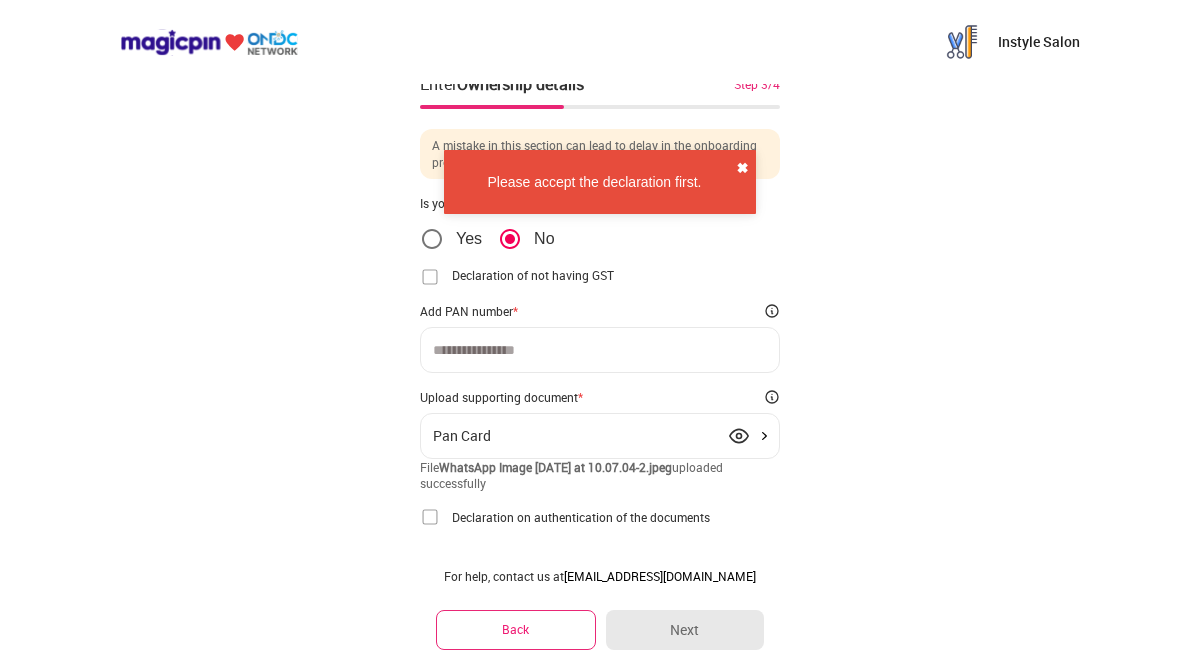 click on "✖" at bounding box center (742, 168) 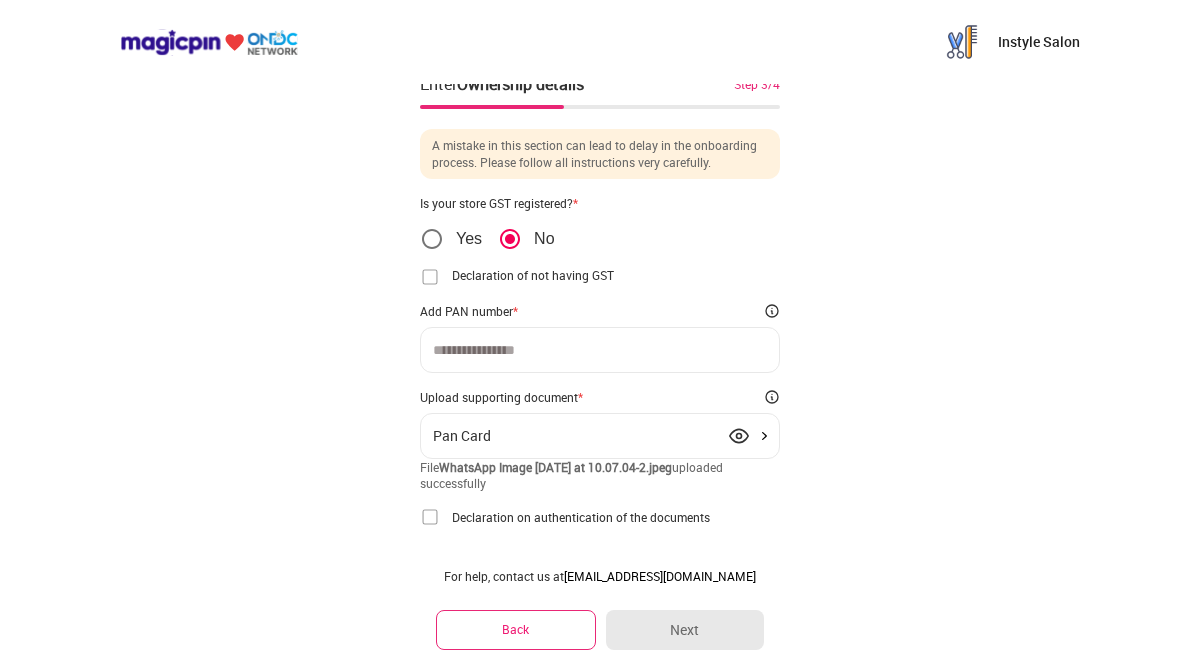 click at bounding box center (430, 277) 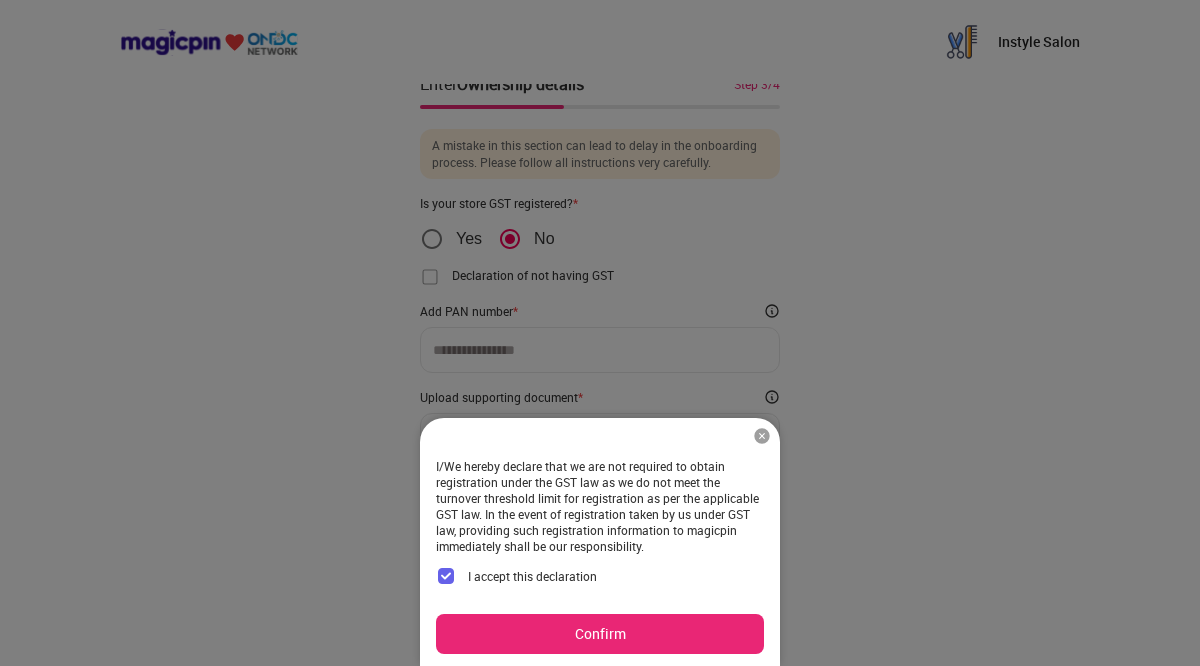 click on "Confirm" at bounding box center [600, 634] 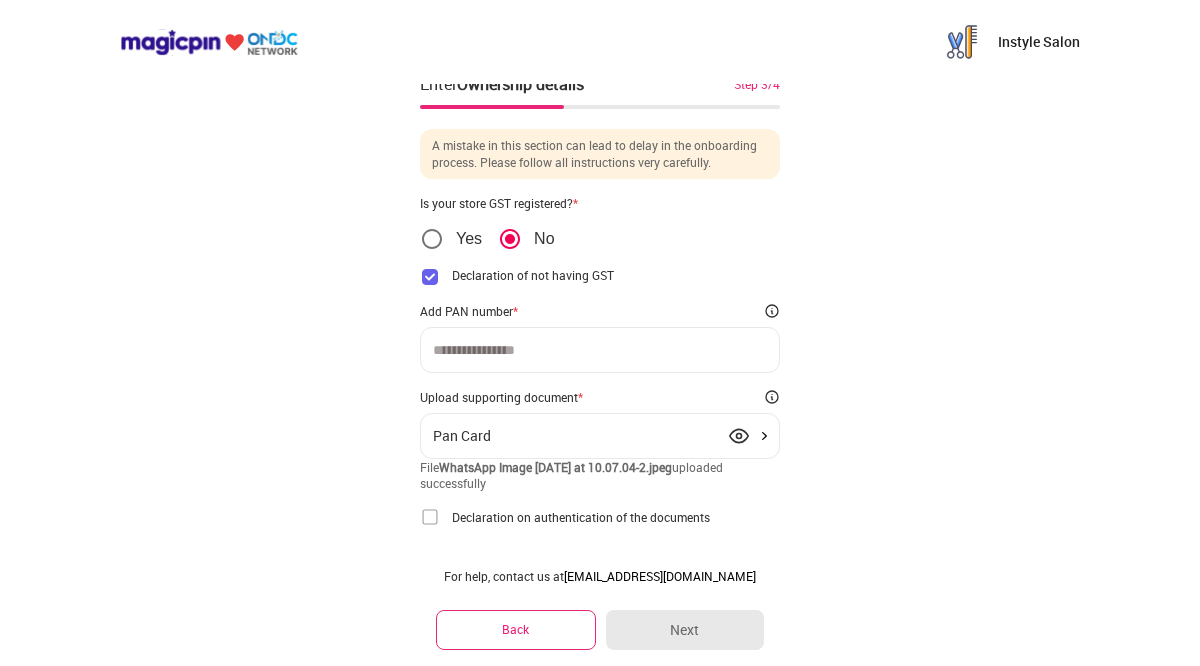 click at bounding box center (600, 350) 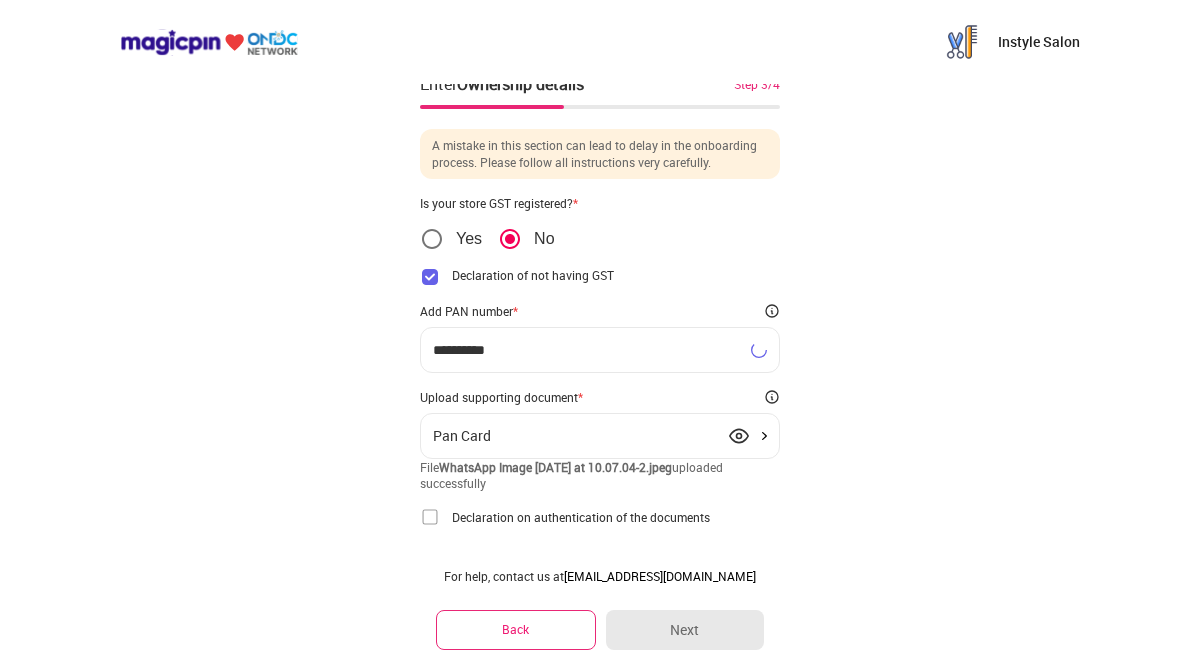 type on "**********" 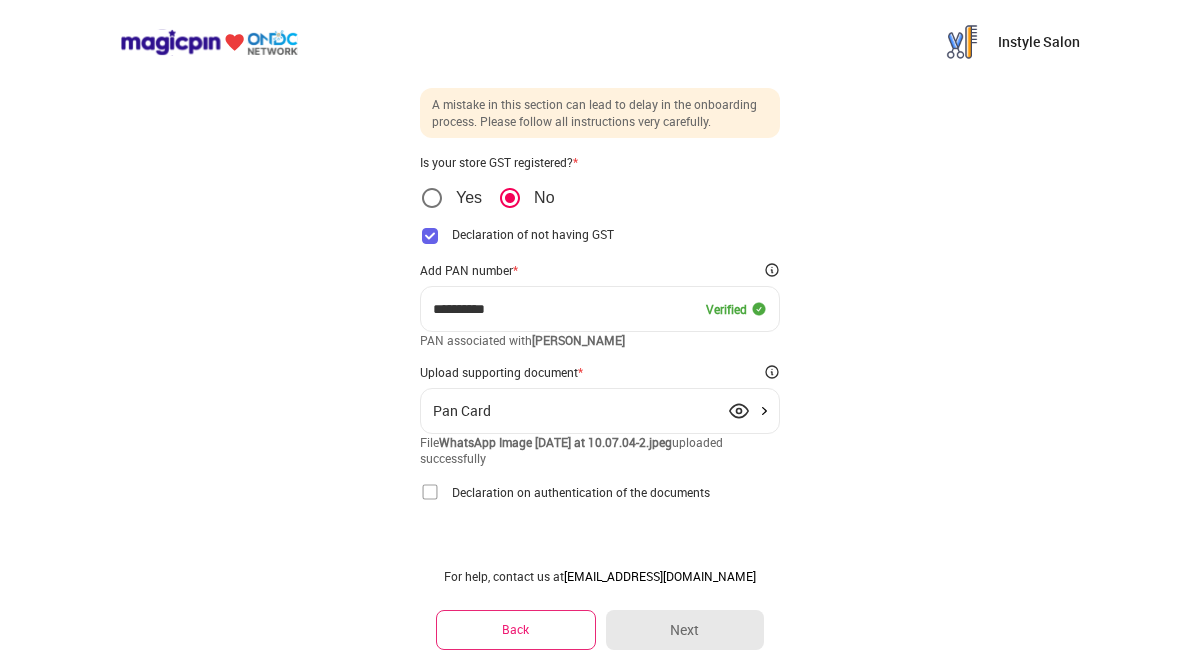 scroll, scrollTop: 64, scrollLeft: 0, axis: vertical 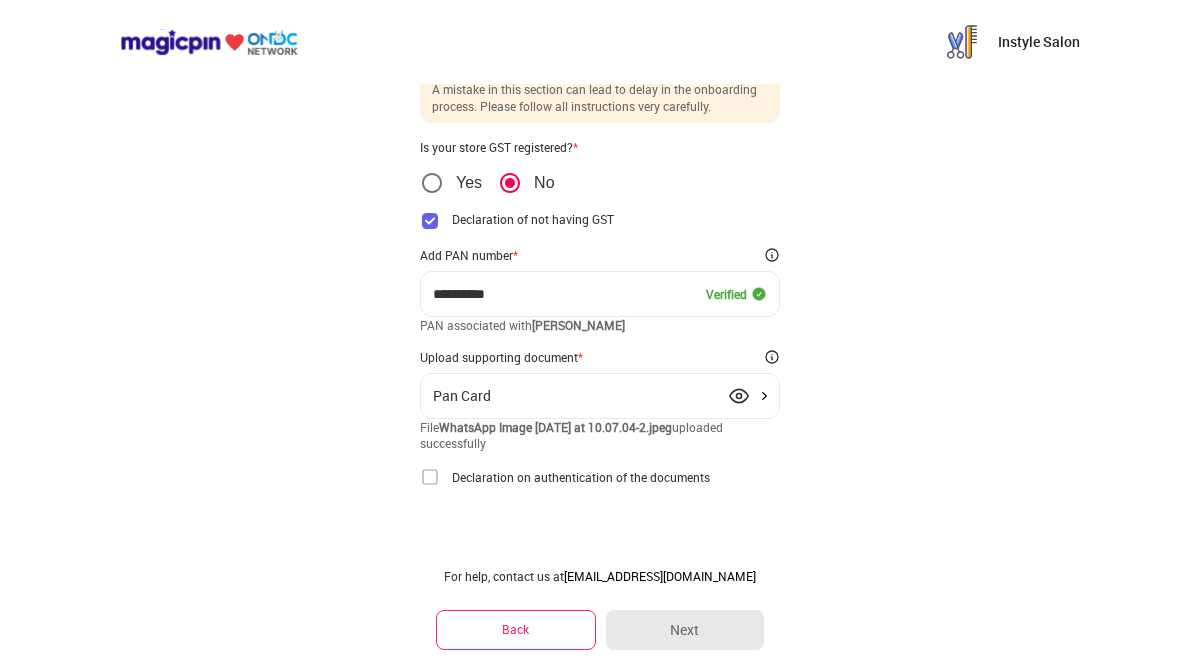 click at bounding box center (430, 477) 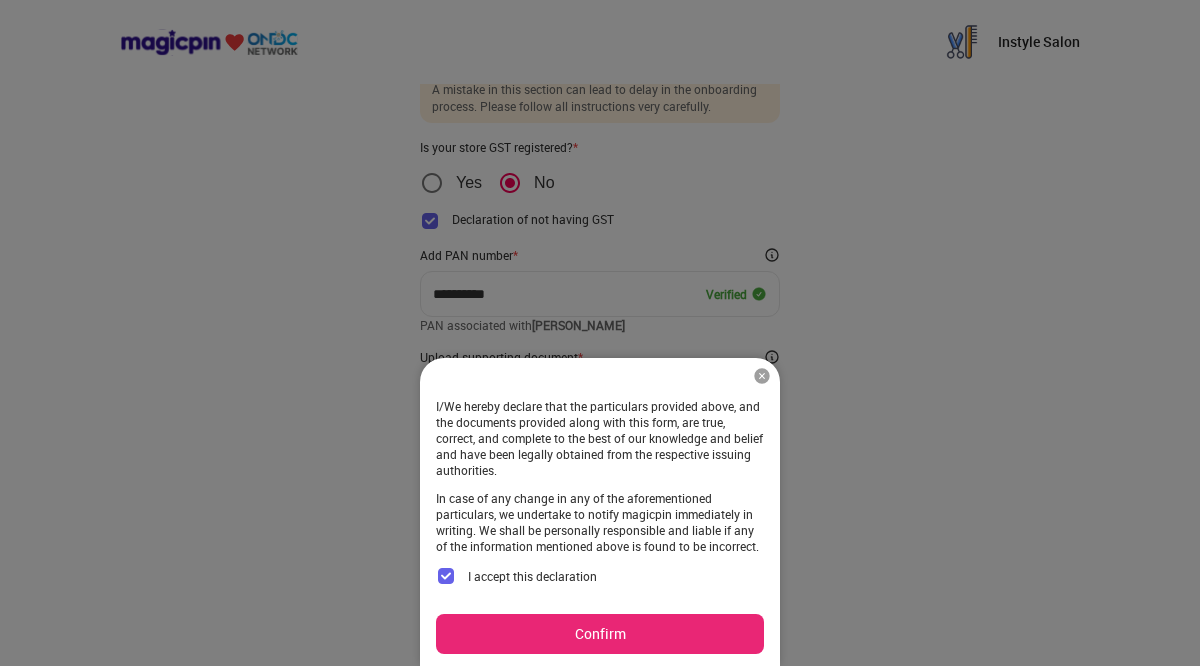 click on "Confirm" at bounding box center (600, 634) 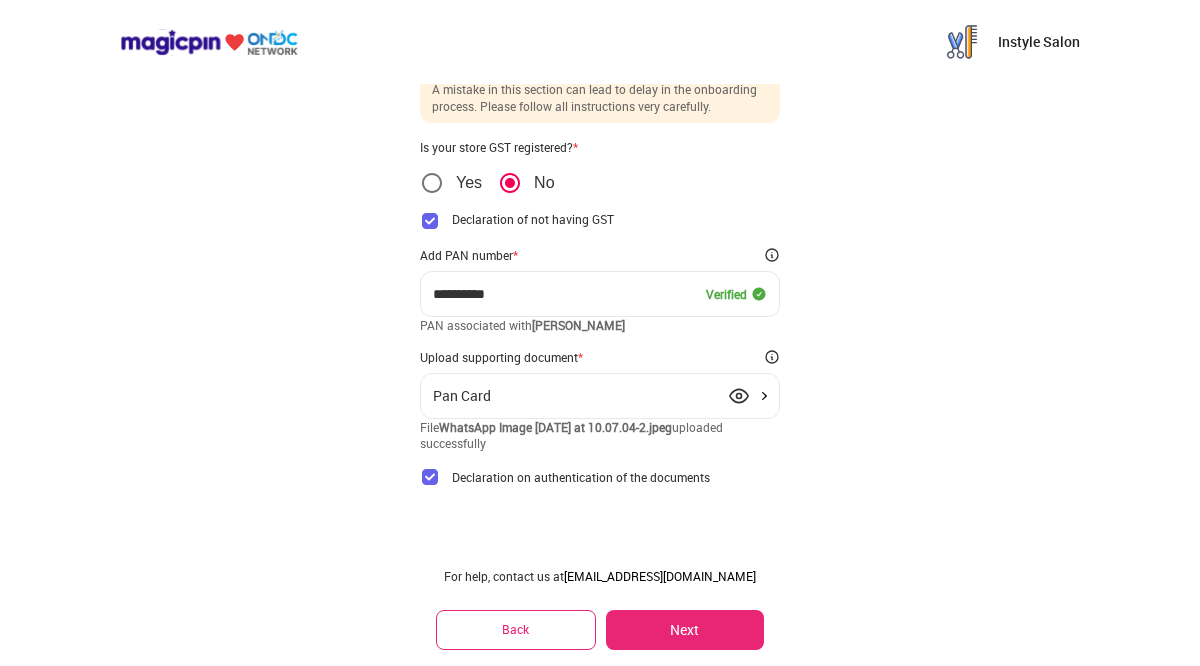 click on "Next" at bounding box center [685, 630] 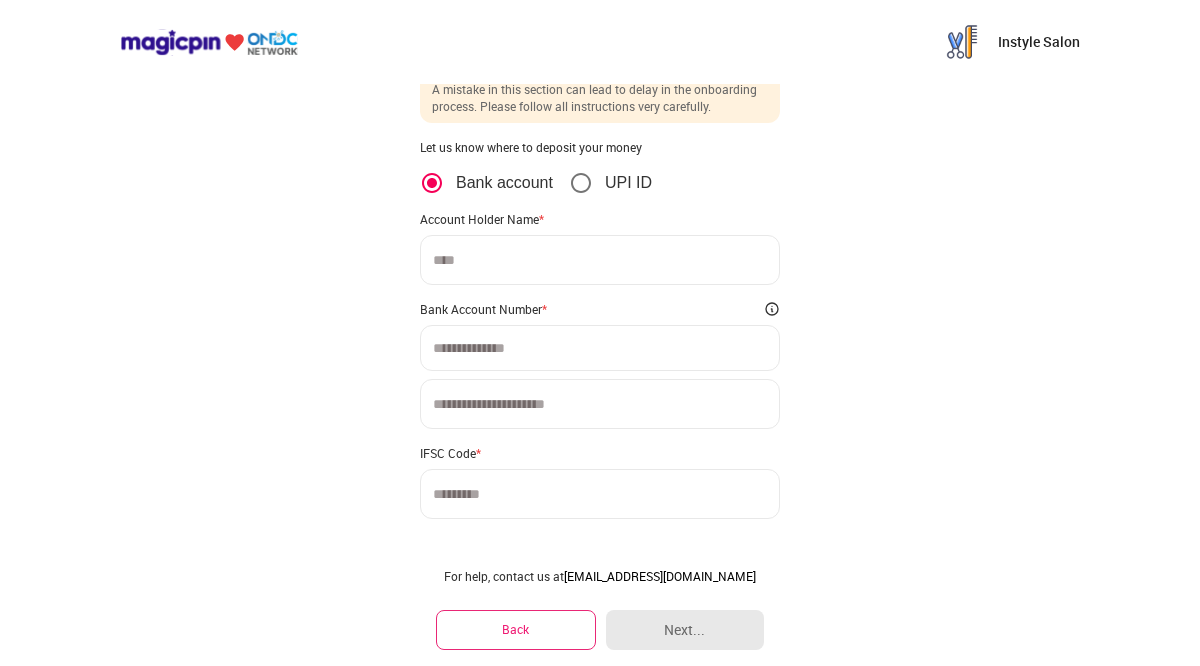 scroll, scrollTop: 0, scrollLeft: 0, axis: both 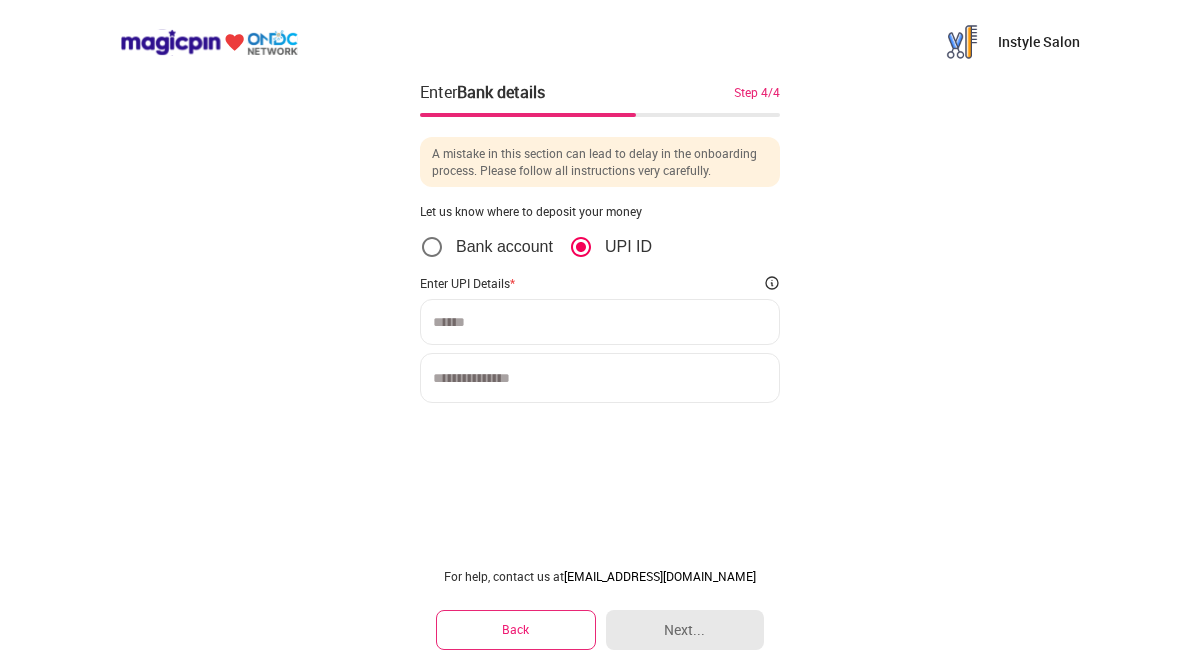 click at bounding box center (600, 322) 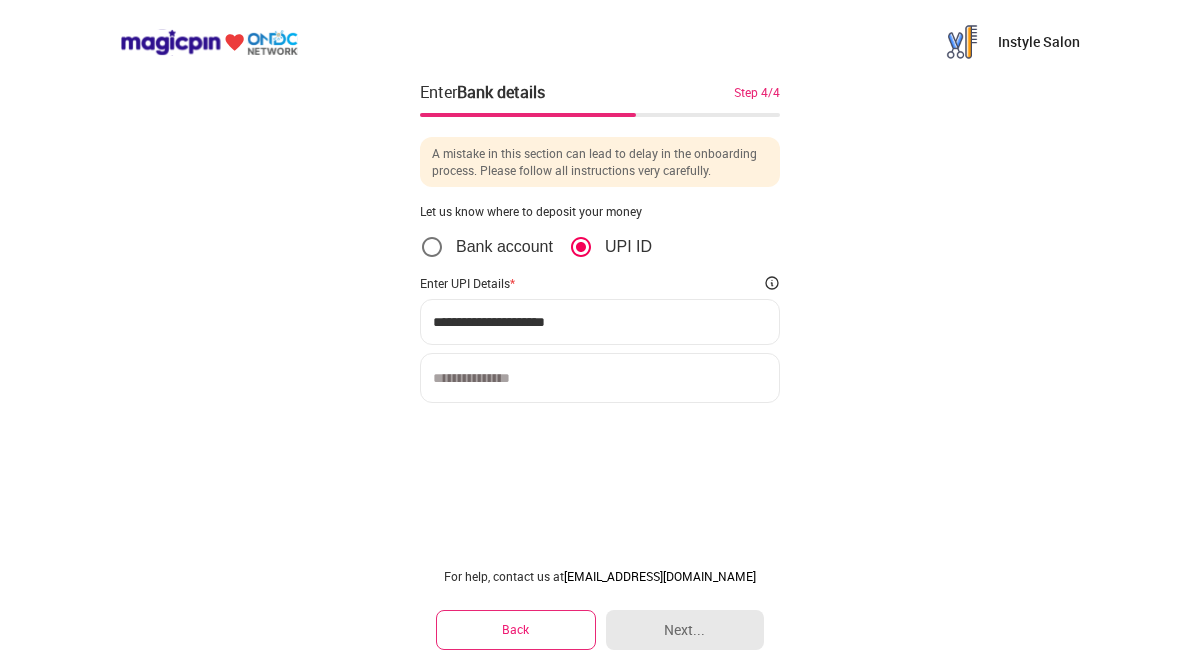 type on "**********" 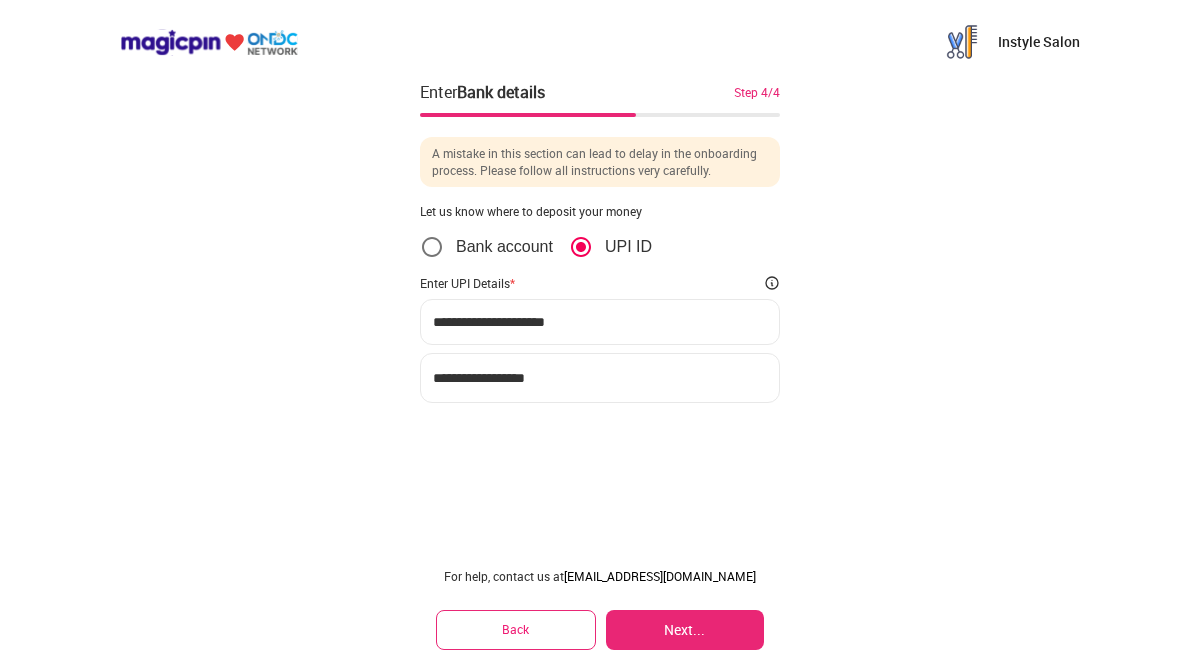 type on "**********" 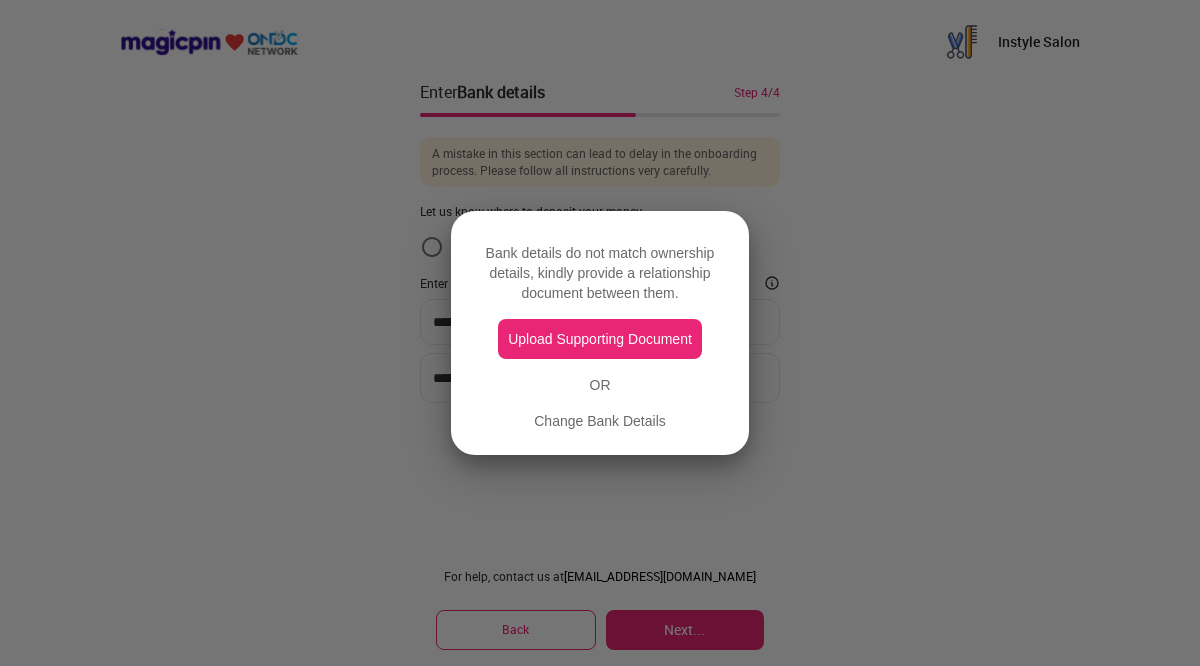 click on "Upload Supporting Document" at bounding box center [600, 339] 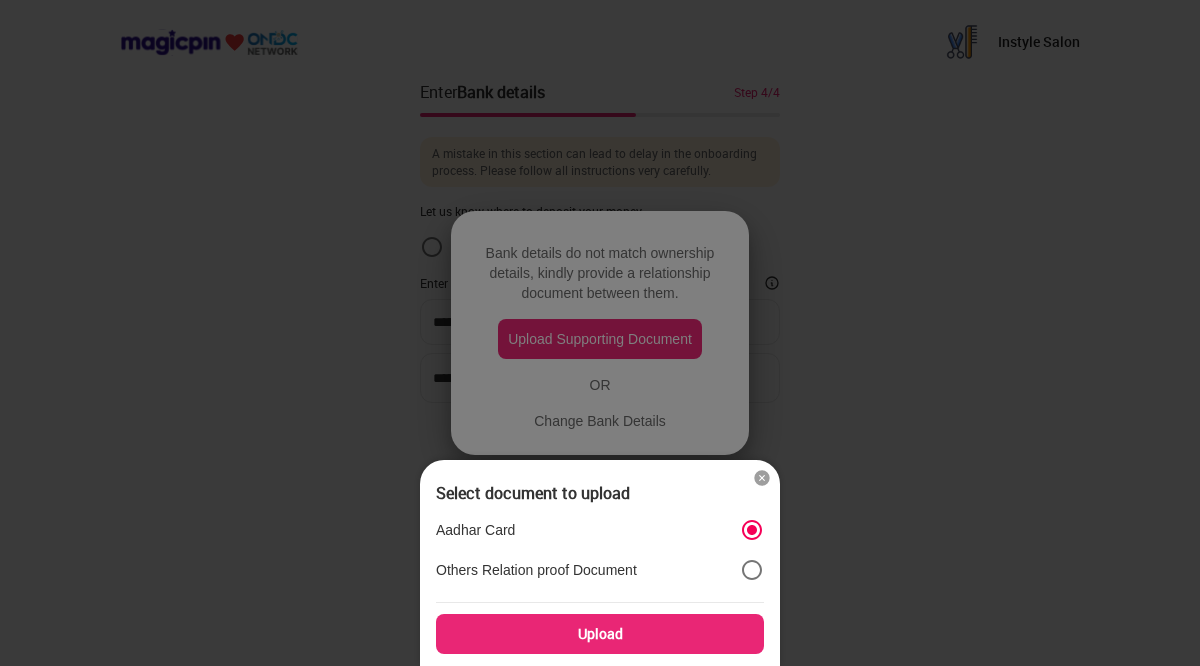 click on "Upload" at bounding box center (600, 634) 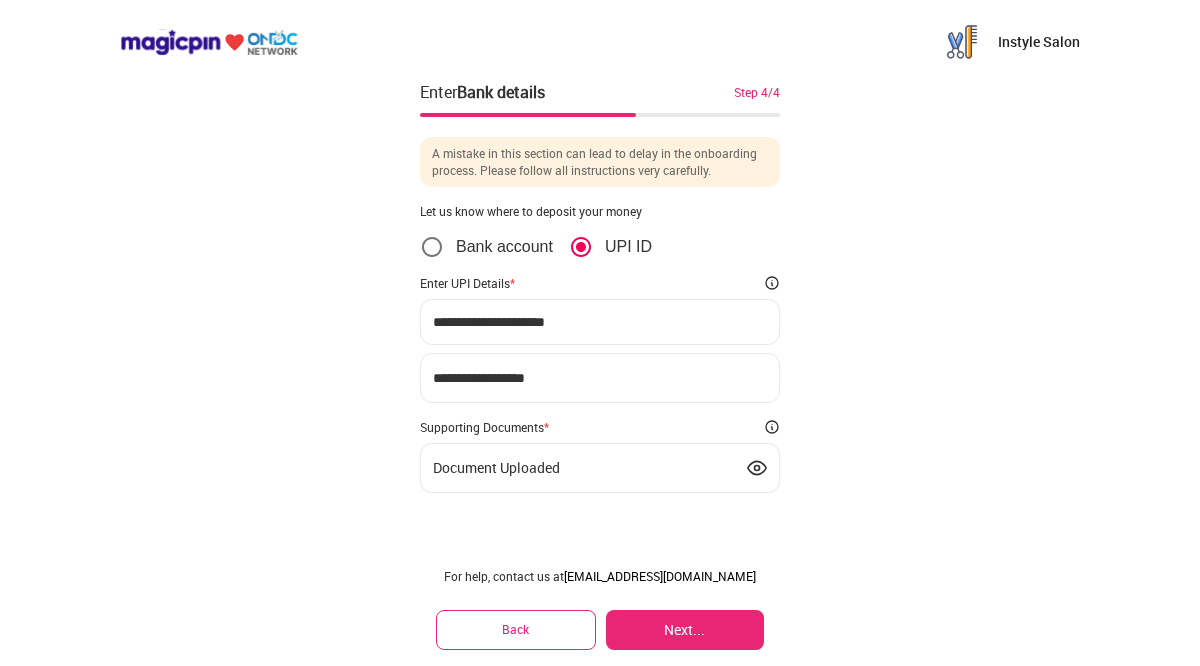 scroll, scrollTop: 6, scrollLeft: 0, axis: vertical 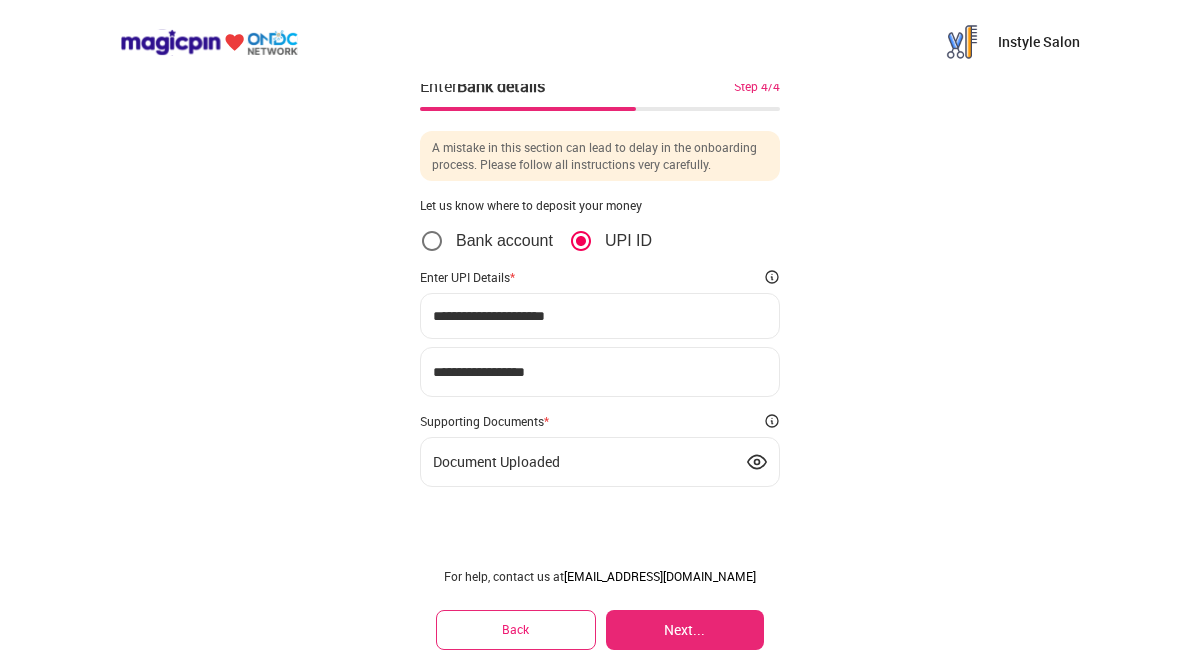 click on "Next..." at bounding box center [685, 630] 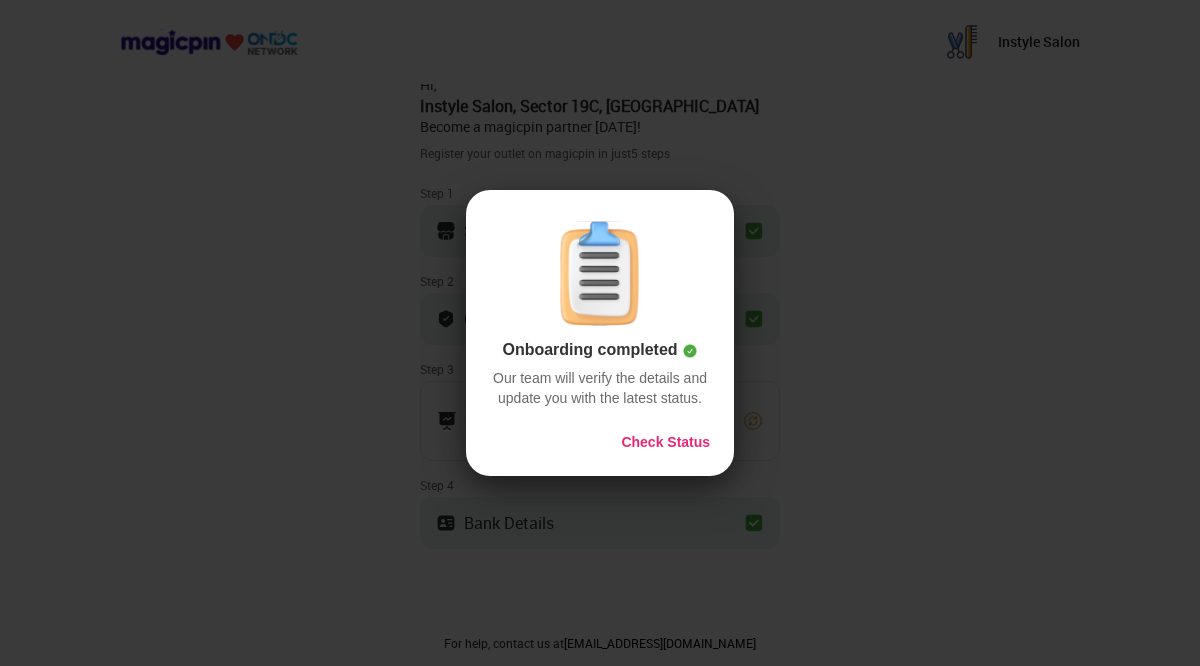 click on "Check Status" at bounding box center (665, 442) 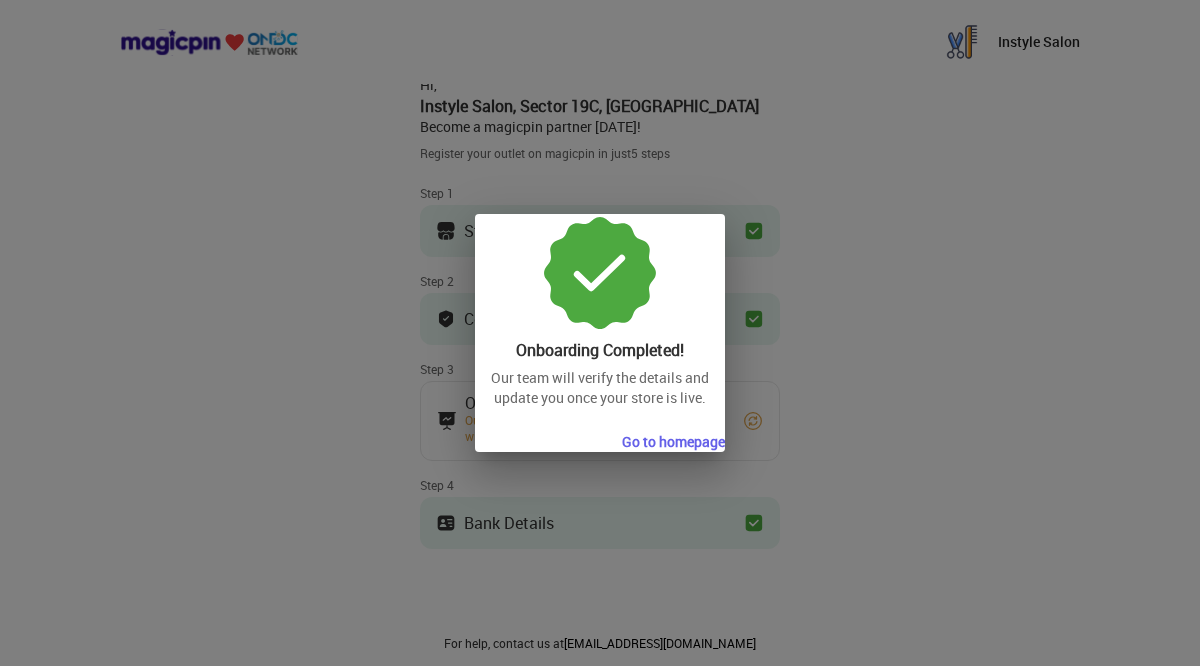 click on "Go to homepage" at bounding box center [673, 442] 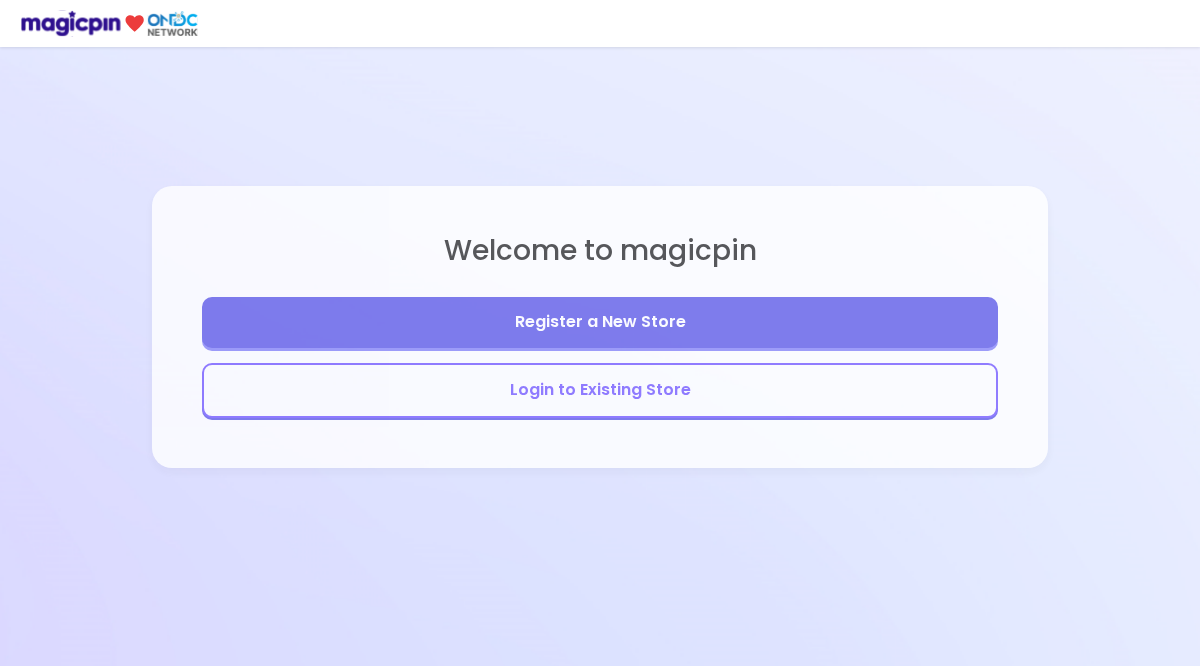 click on "Login to Existing Store" at bounding box center [600, 390] 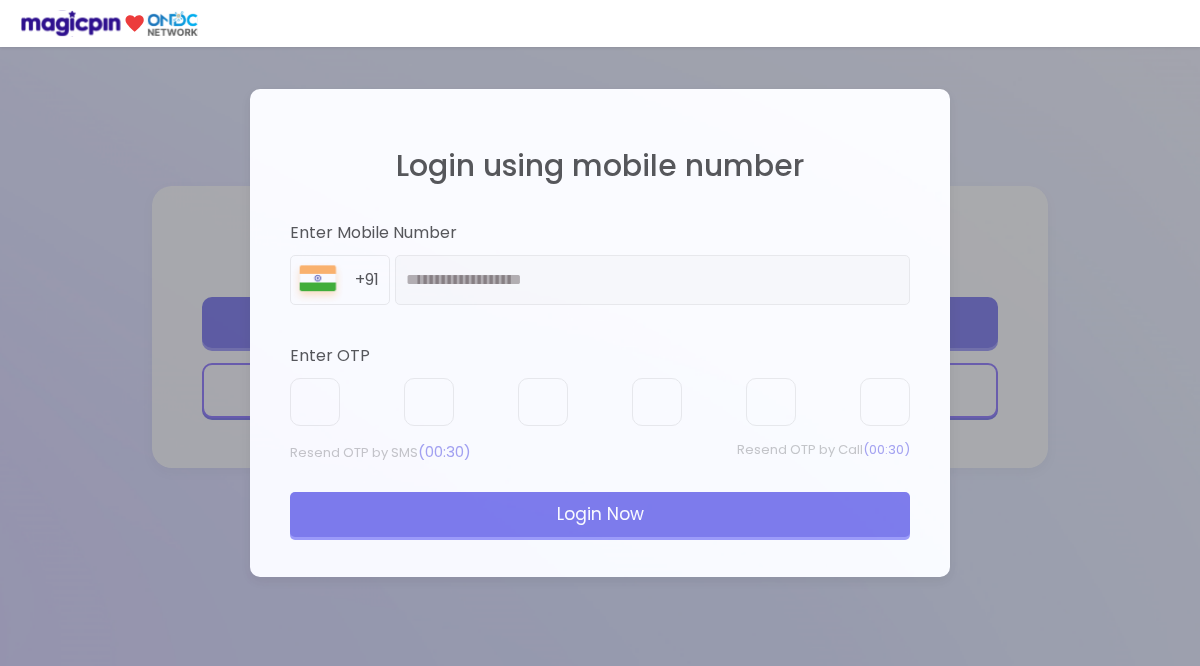 click on "Enter OTP" at bounding box center [600, 356] 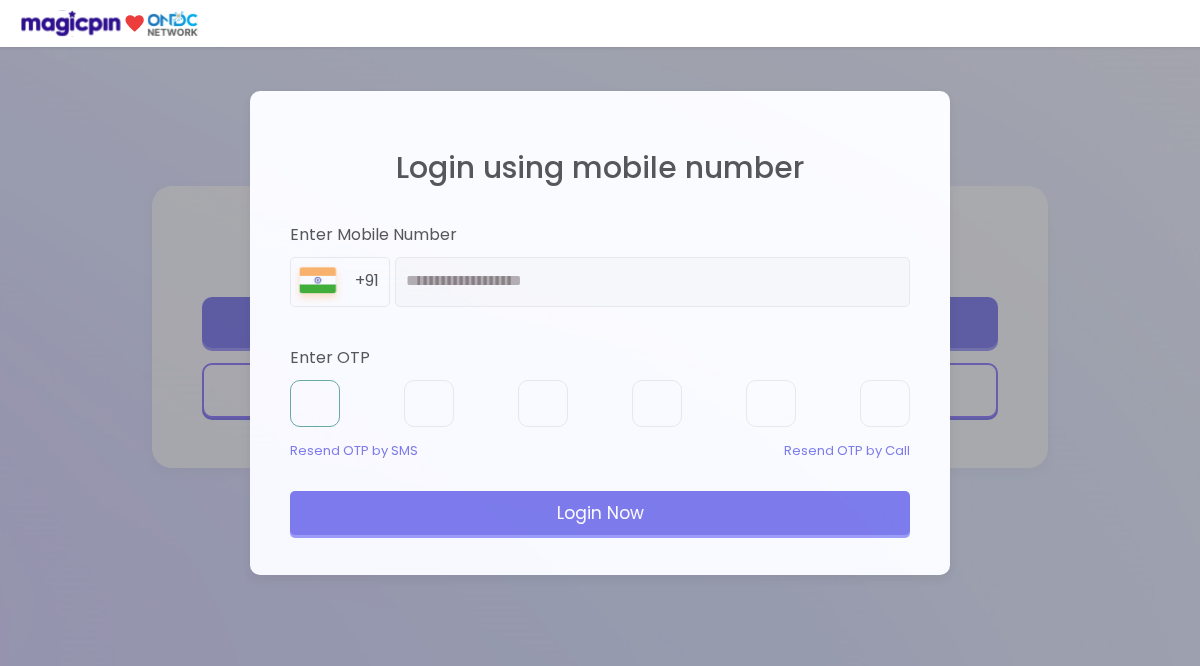click at bounding box center [315, 404] 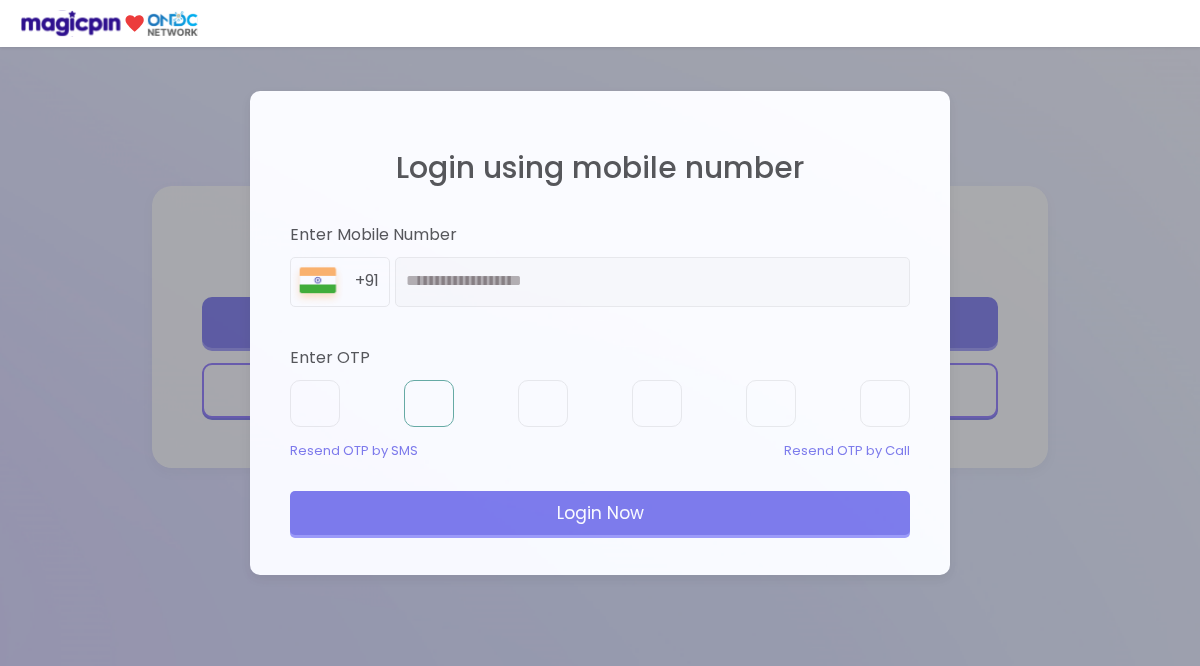 type on "*" 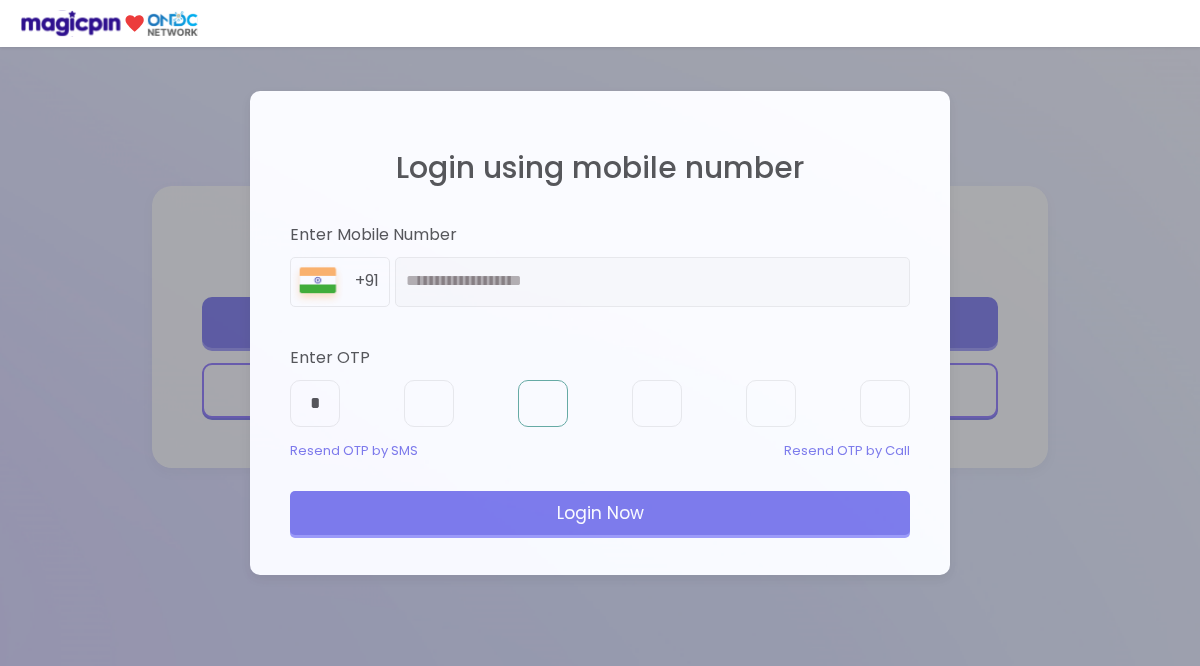 type on "*" 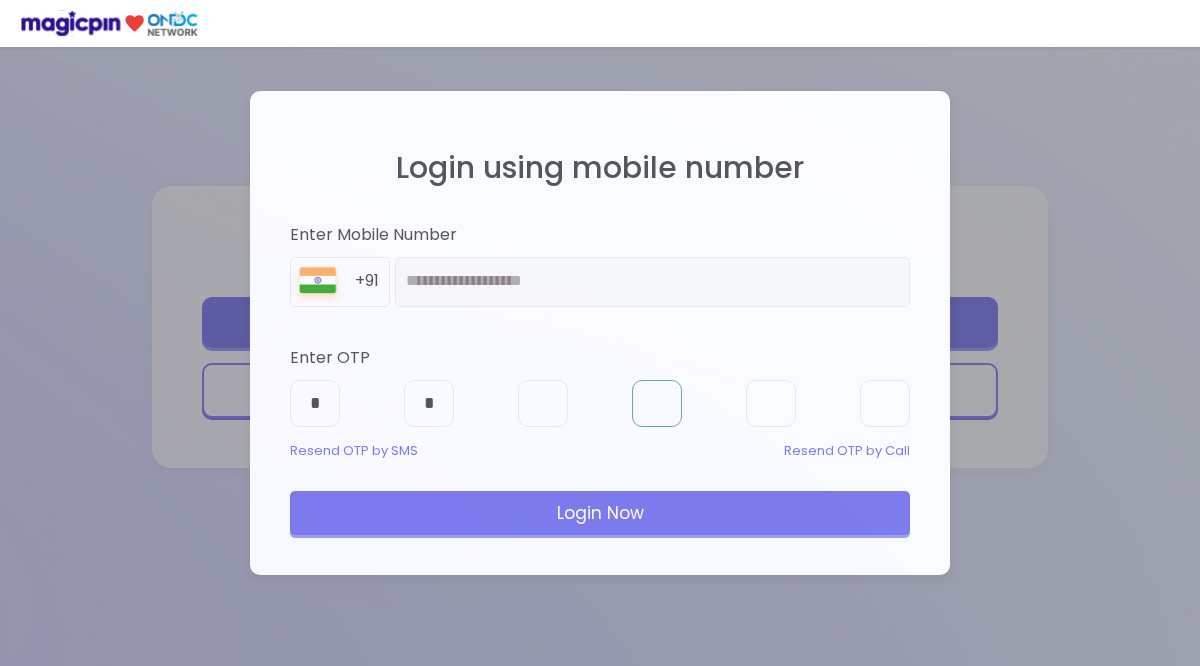 type on "*" 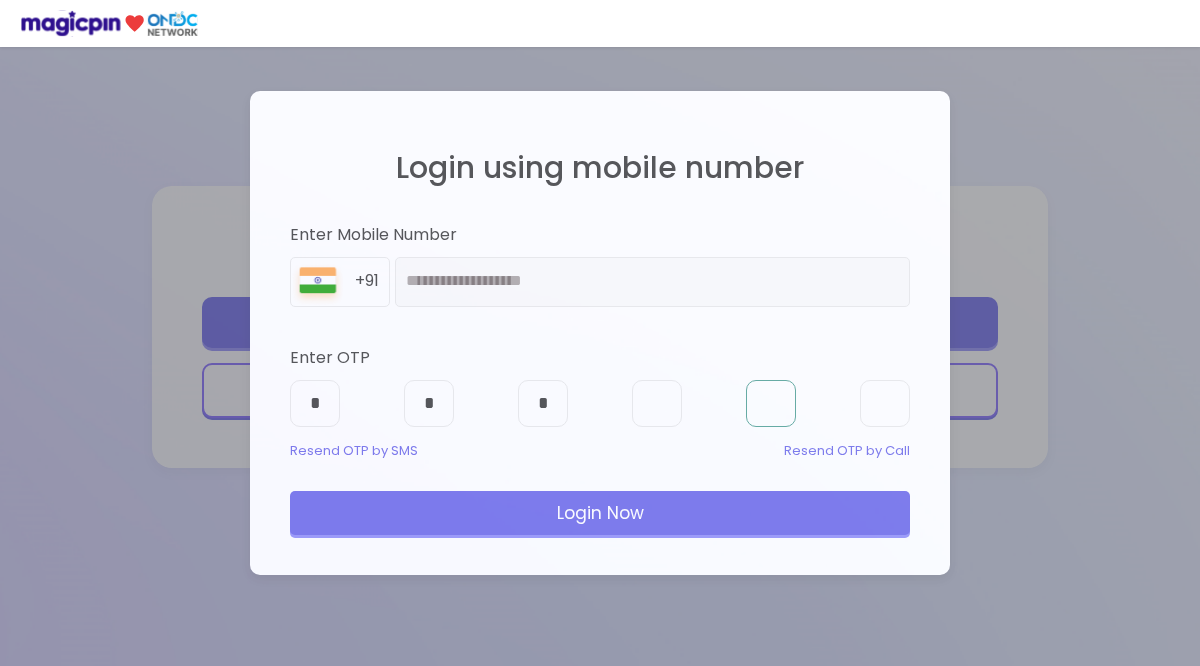 type on "*" 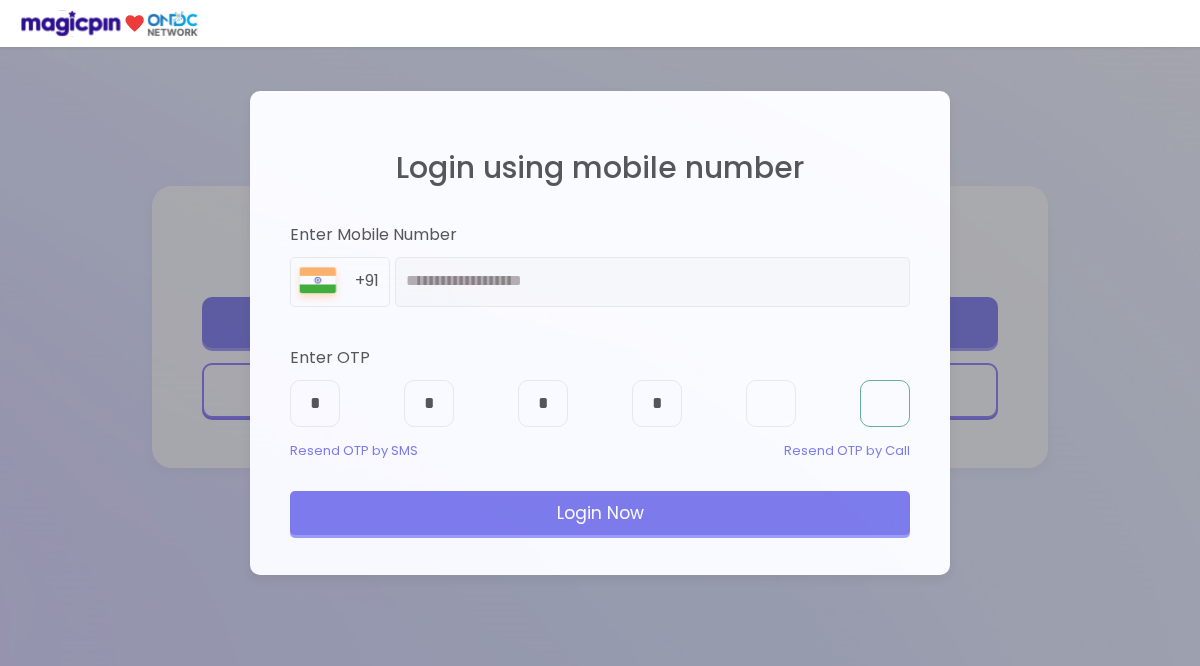 type on "*" 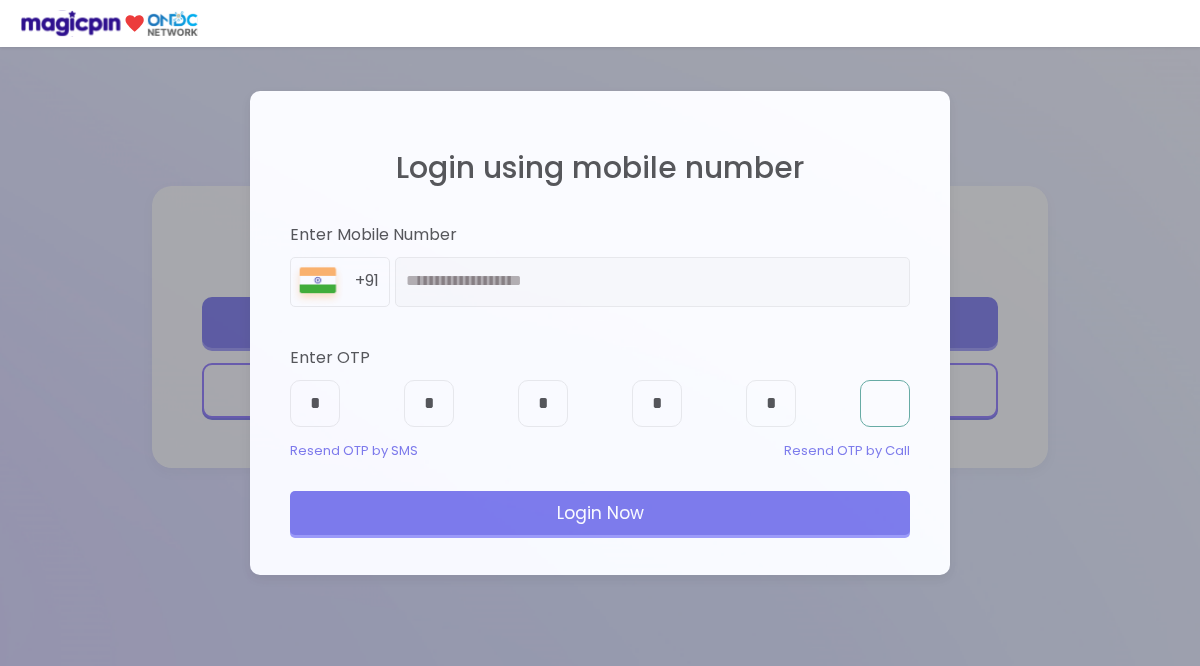 type on "*" 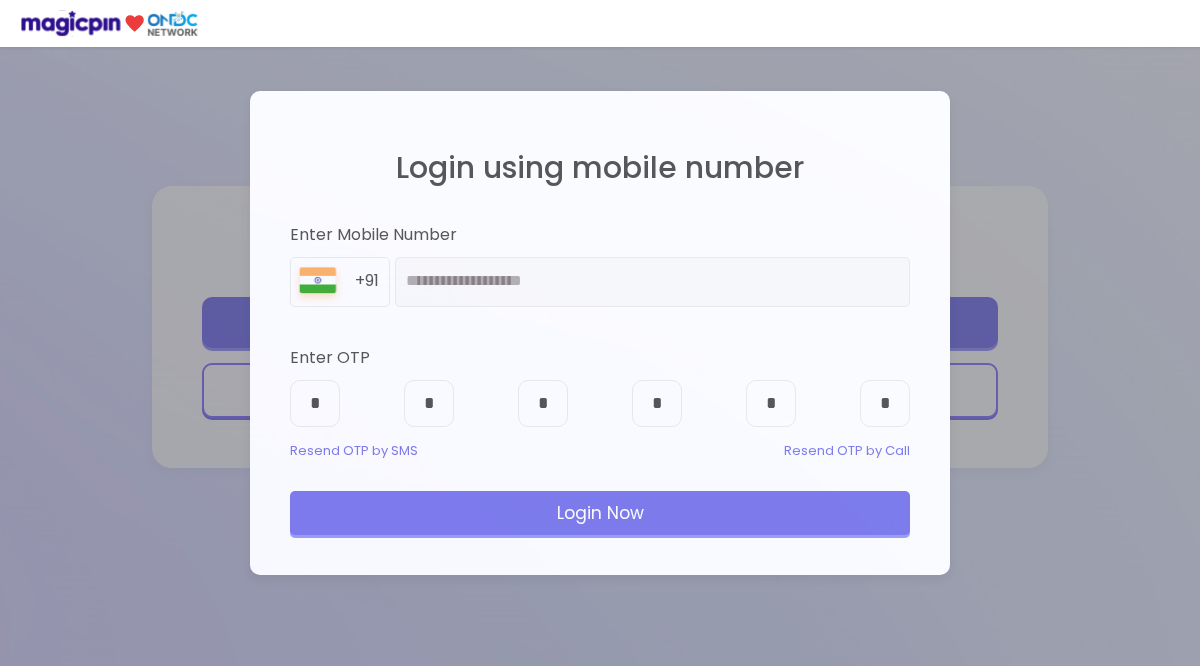 click on "Login Now" at bounding box center [600, 513] 